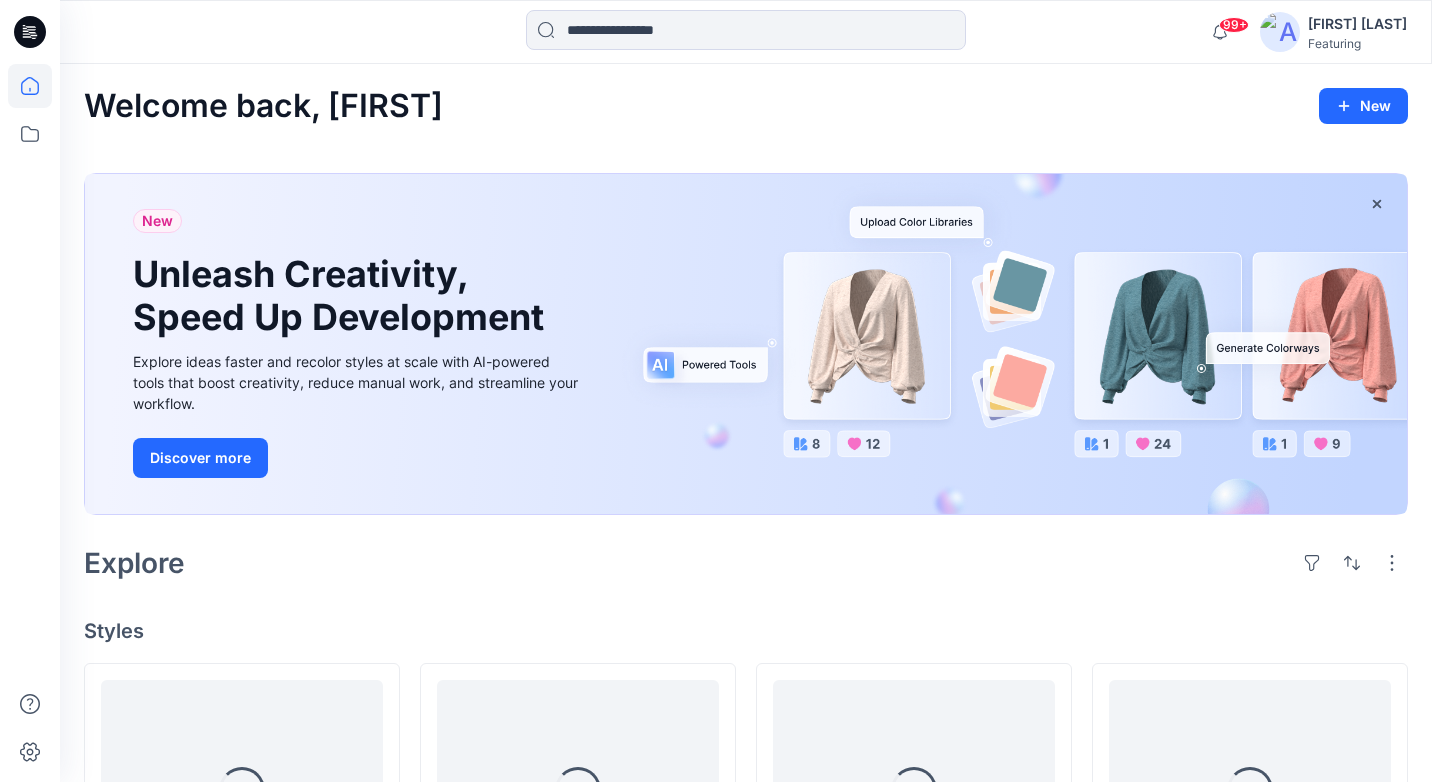 scroll, scrollTop: 0, scrollLeft: 0, axis: both 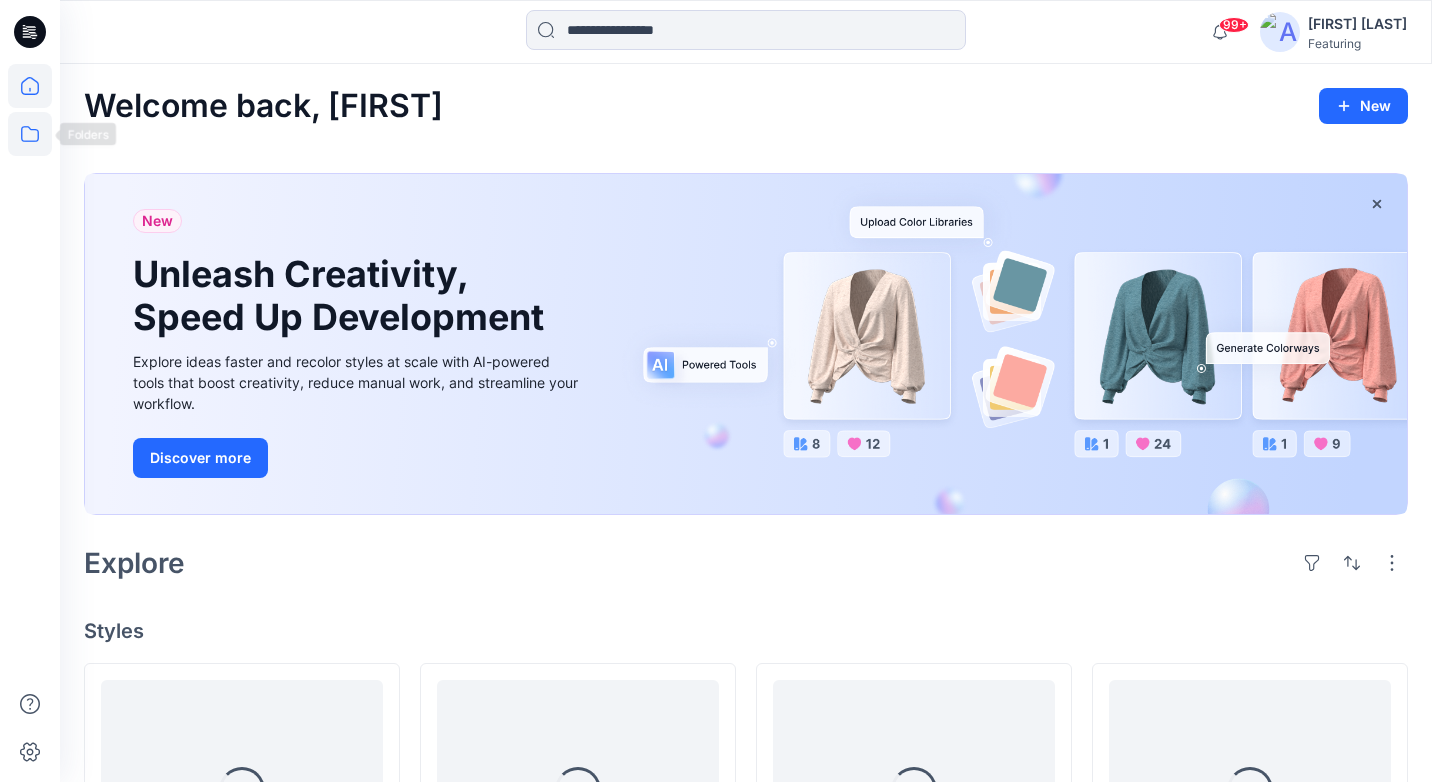 click 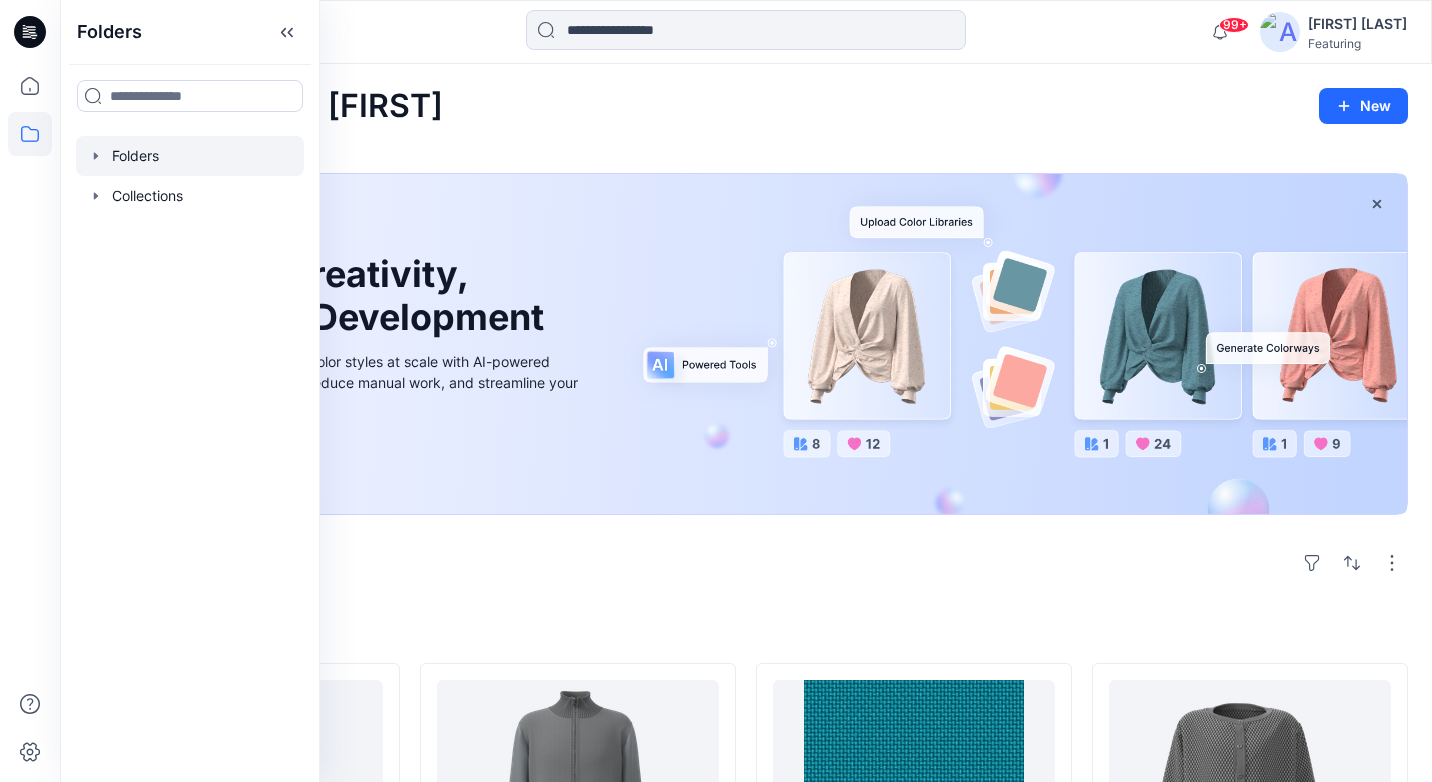 click at bounding box center [190, 156] 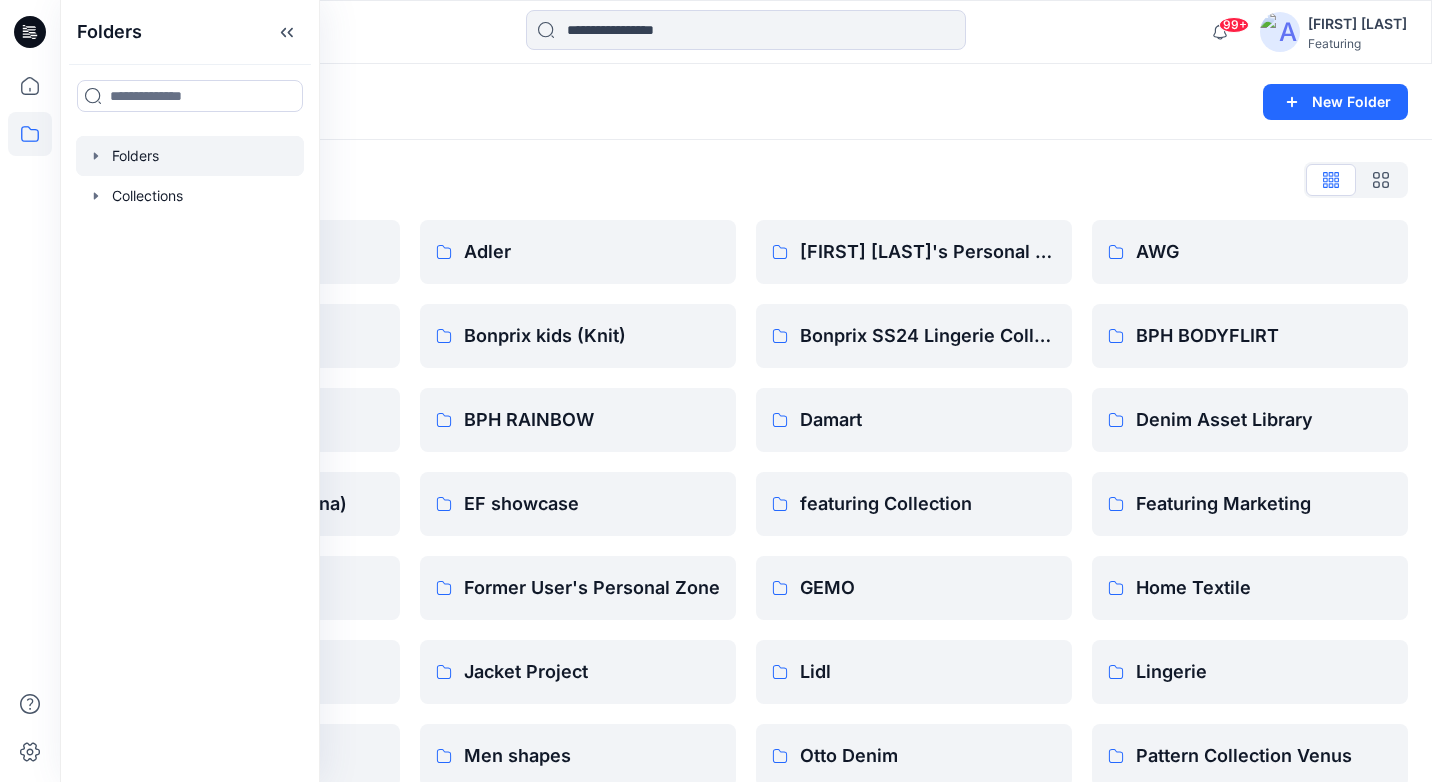 click on "Folders" at bounding box center (668, 102) 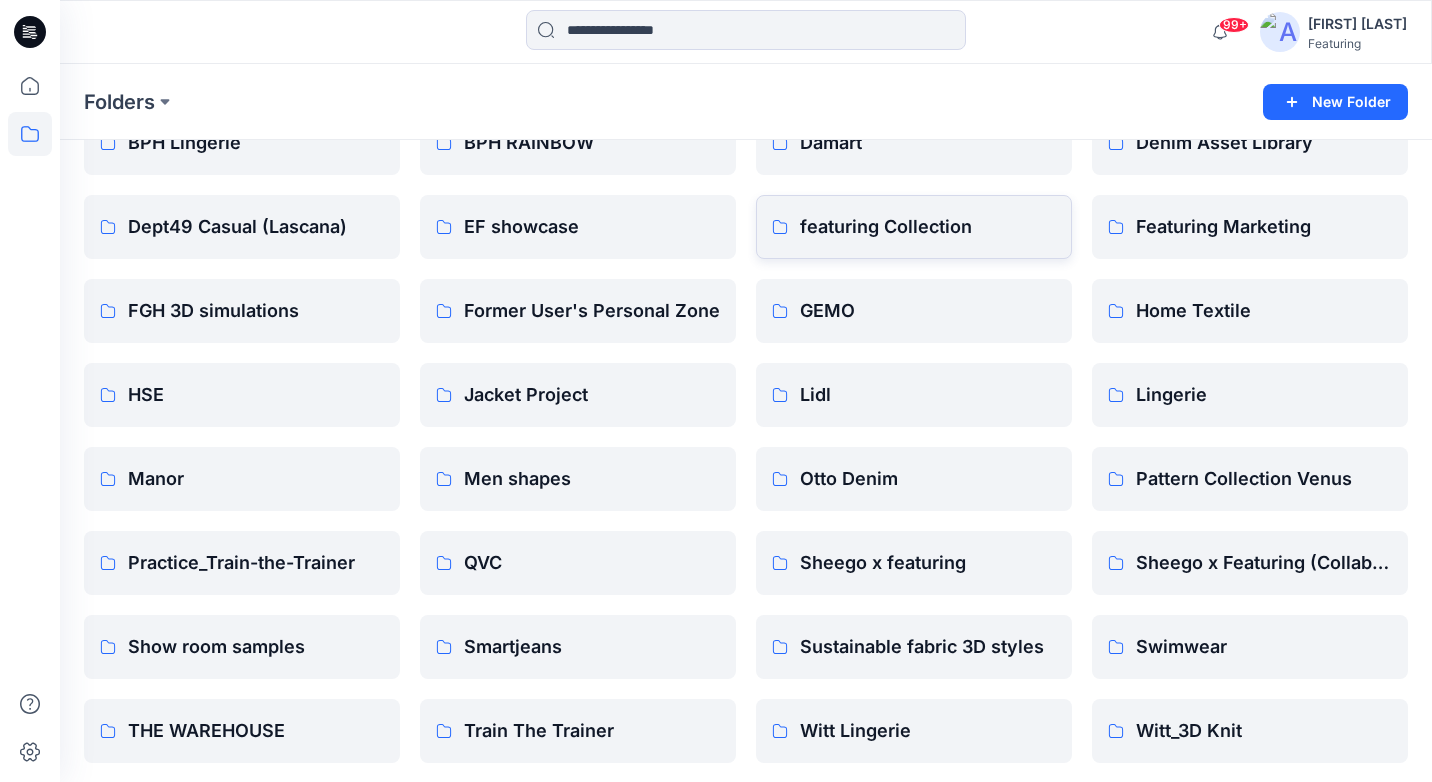 scroll, scrollTop: 282, scrollLeft: 0, axis: vertical 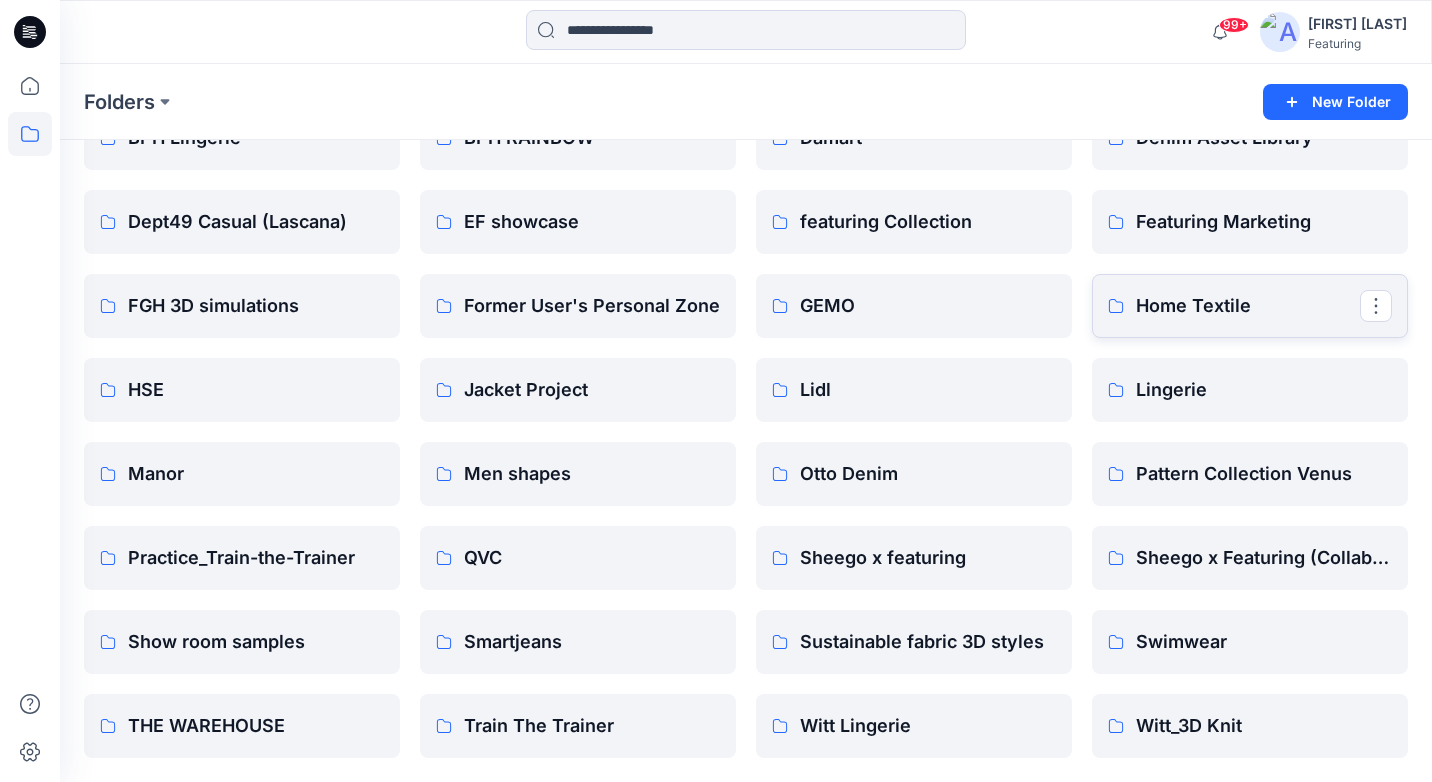 click on "Home Textile" at bounding box center [1248, 306] 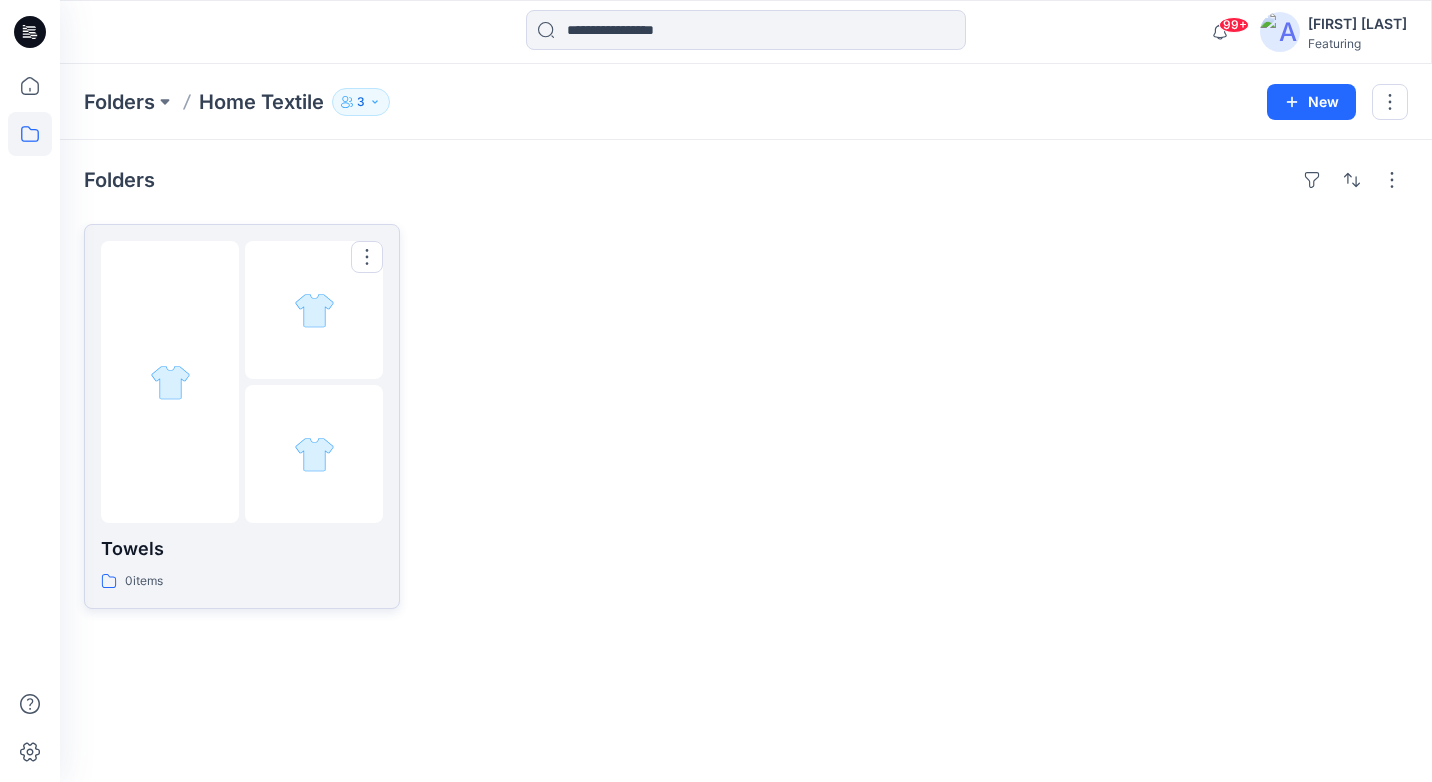 click on "Towels" at bounding box center [242, 549] 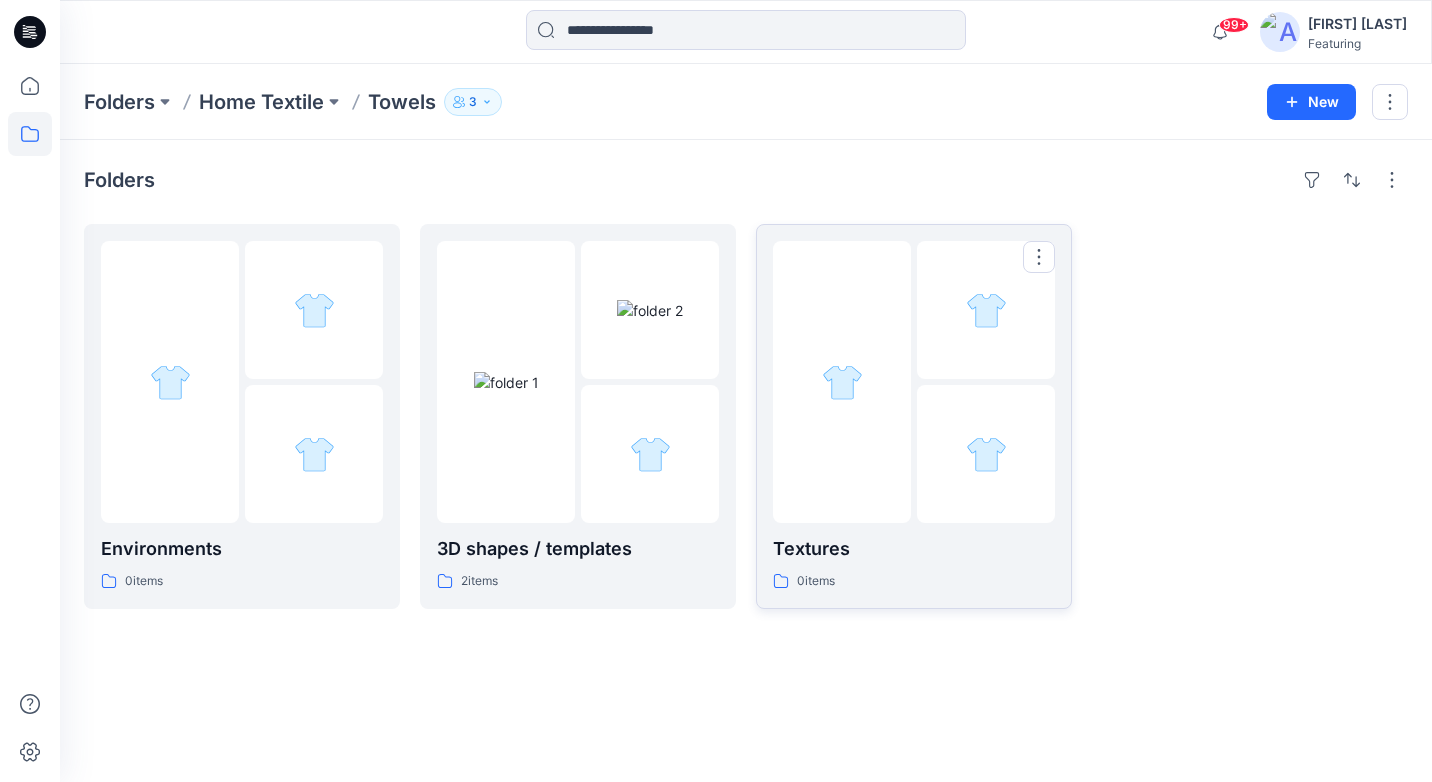 click on "Textures" at bounding box center [914, 549] 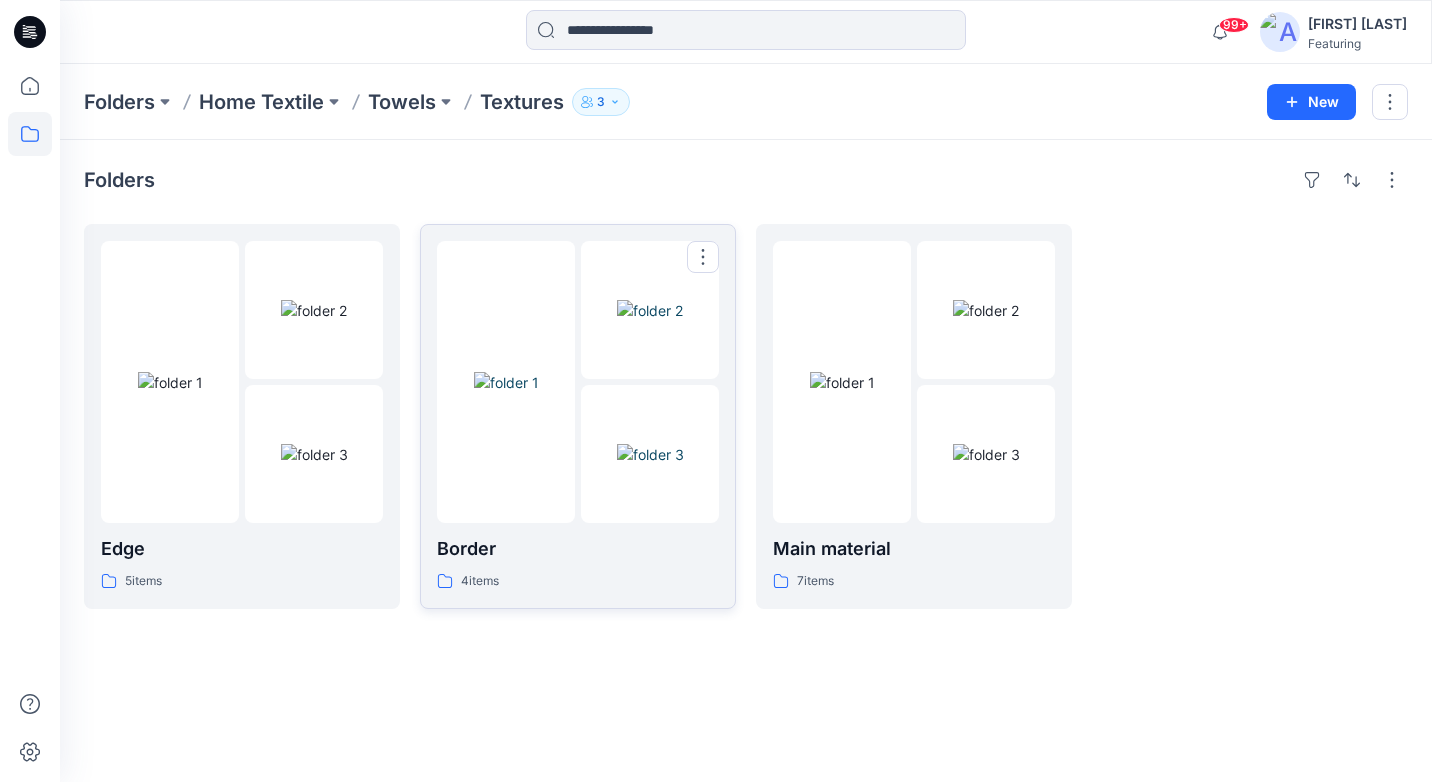 click at bounding box center [650, 454] 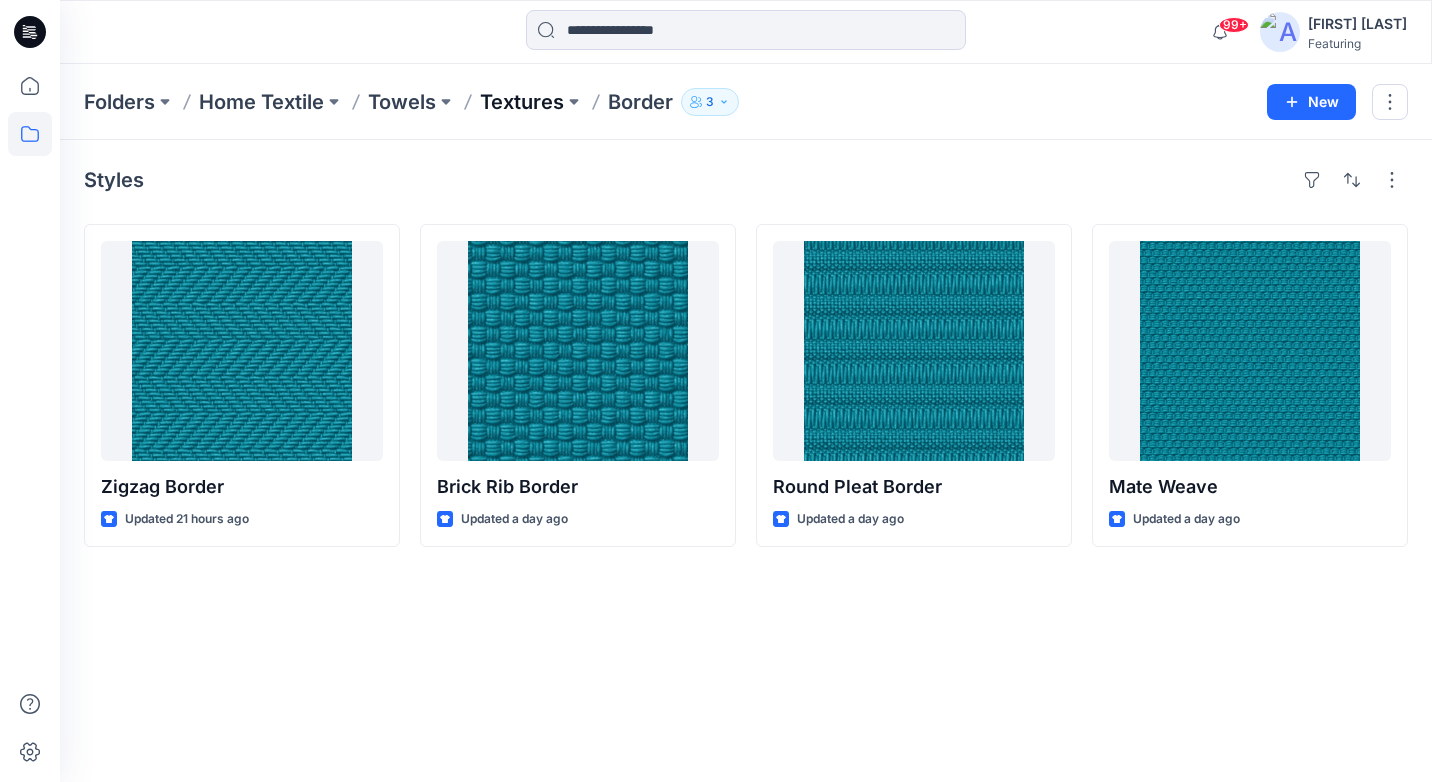 click on "Textures" at bounding box center [522, 102] 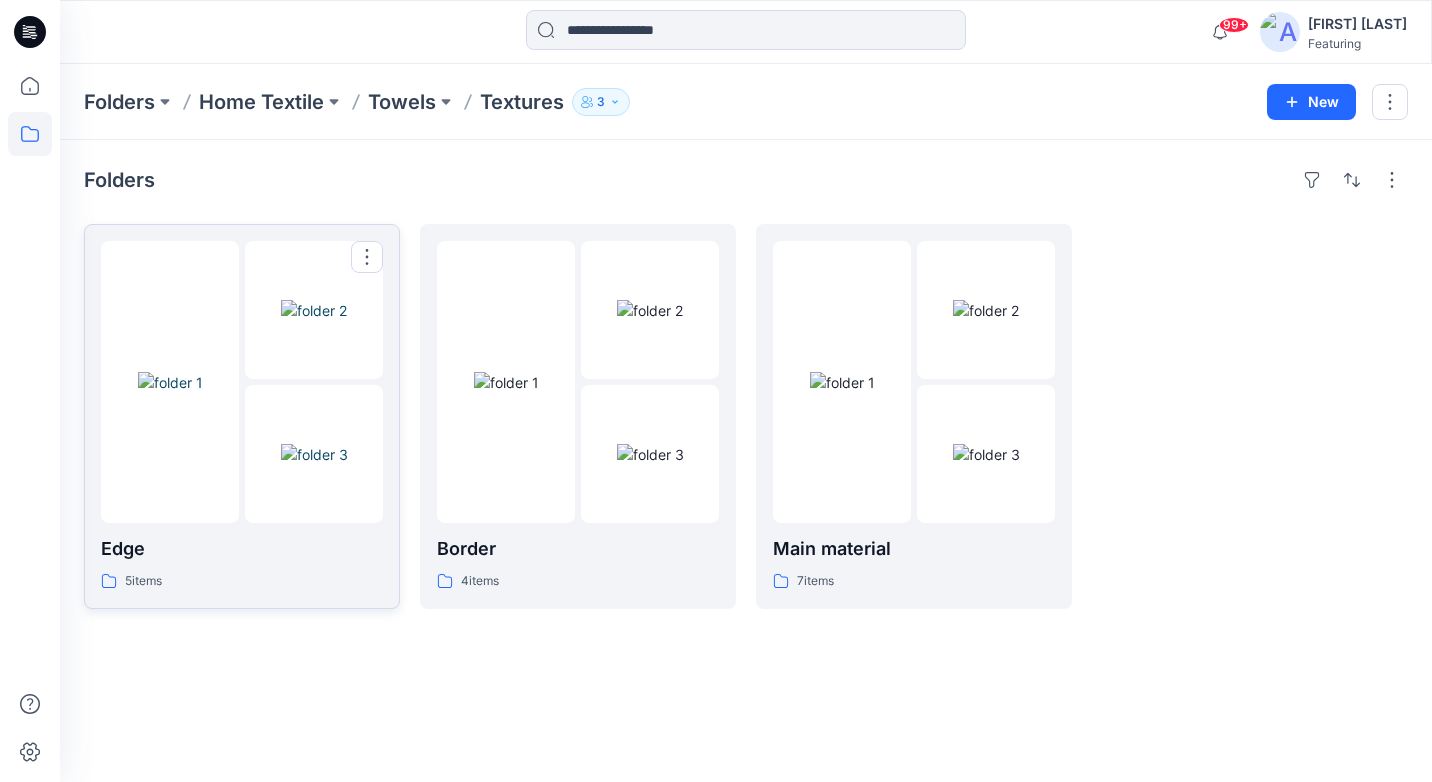 click at bounding box center [170, 382] 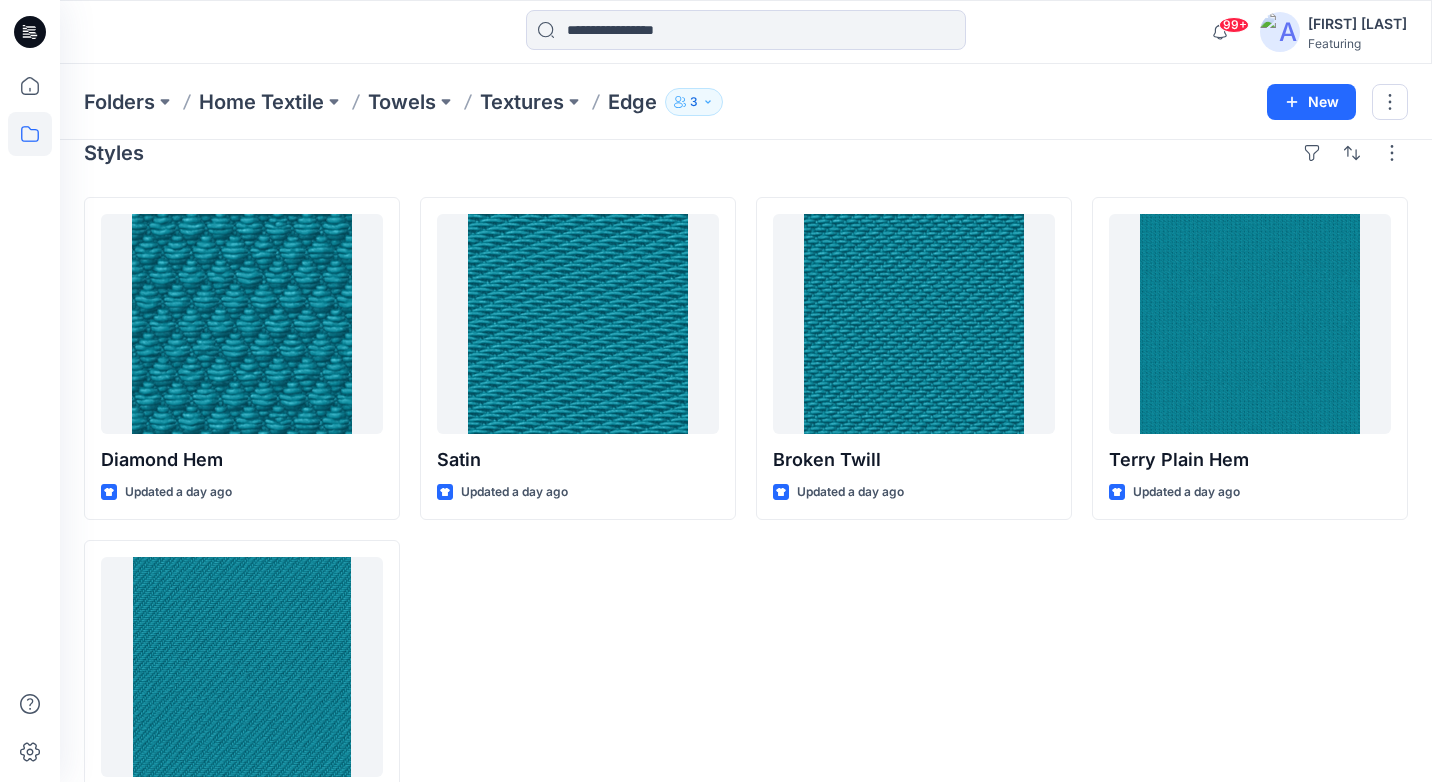 scroll, scrollTop: 0, scrollLeft: 0, axis: both 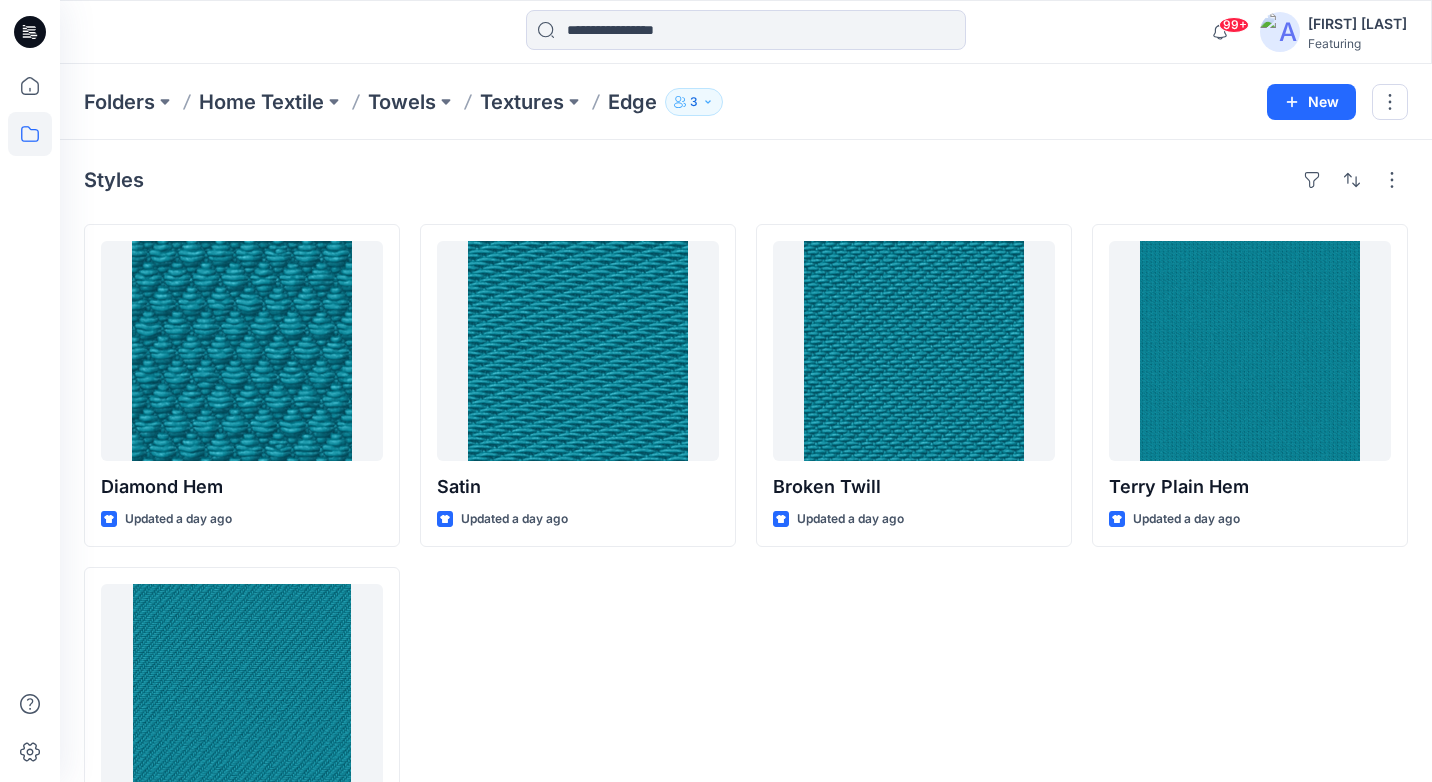 click on "Folders Home Textile Towels Textures Edge 3 New" at bounding box center (746, 102) 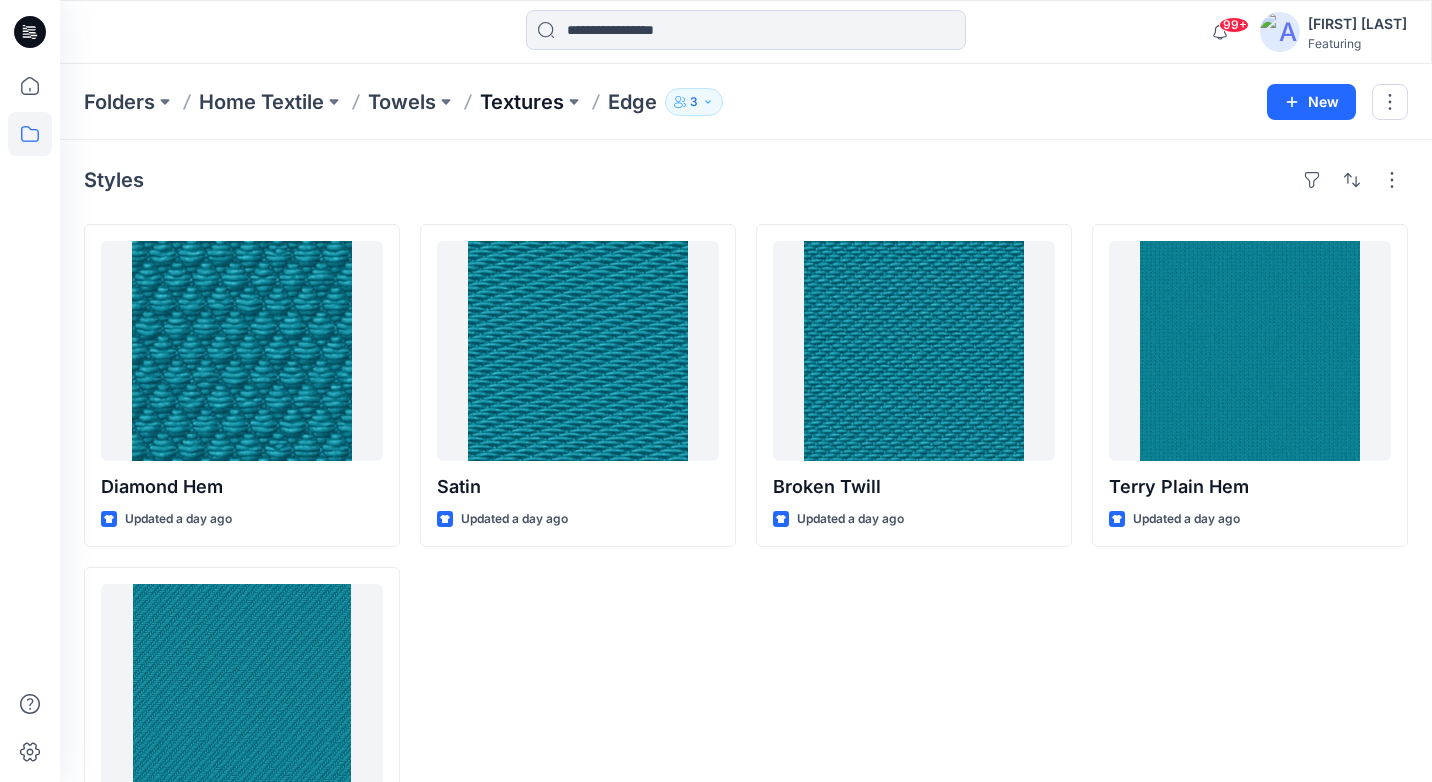 click on "Textures" at bounding box center (522, 102) 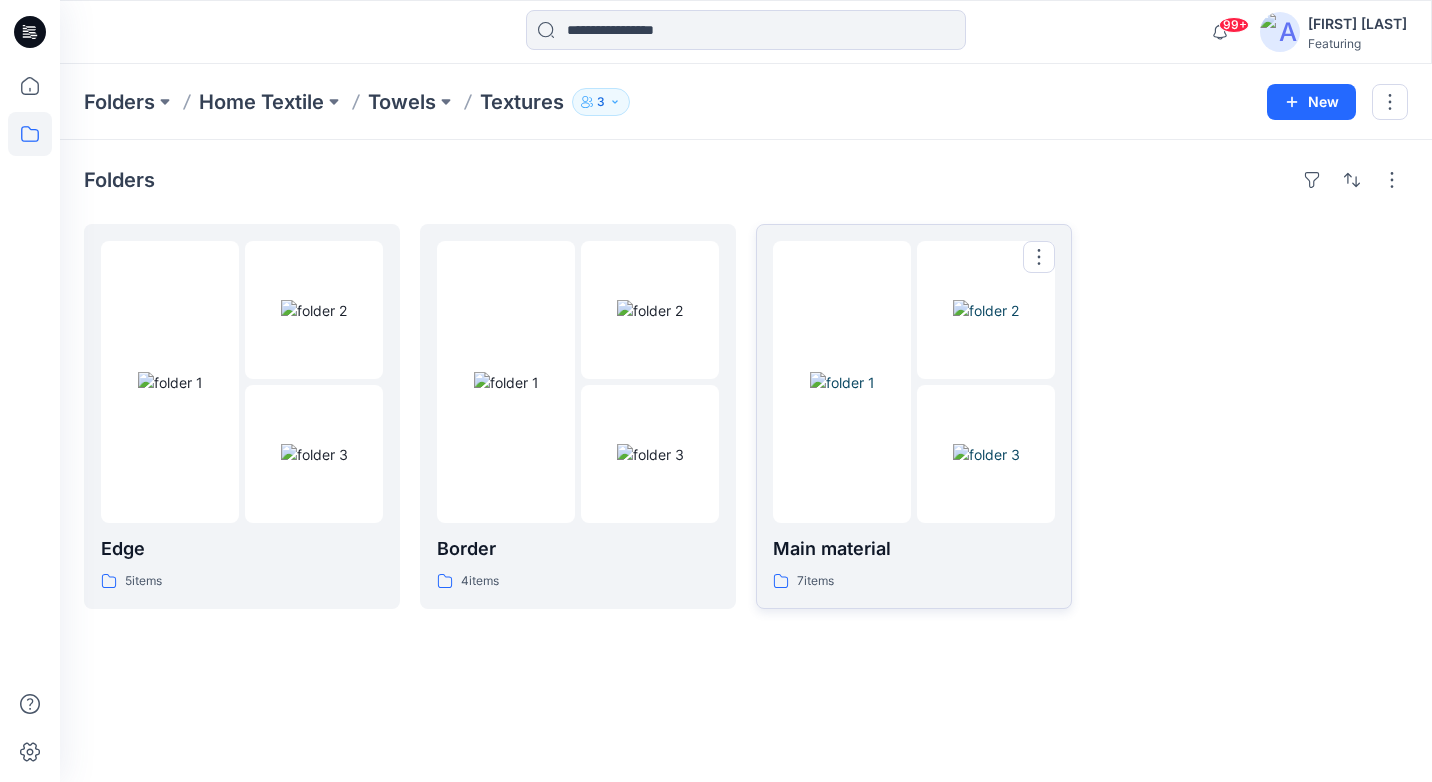 click at bounding box center [986, 454] 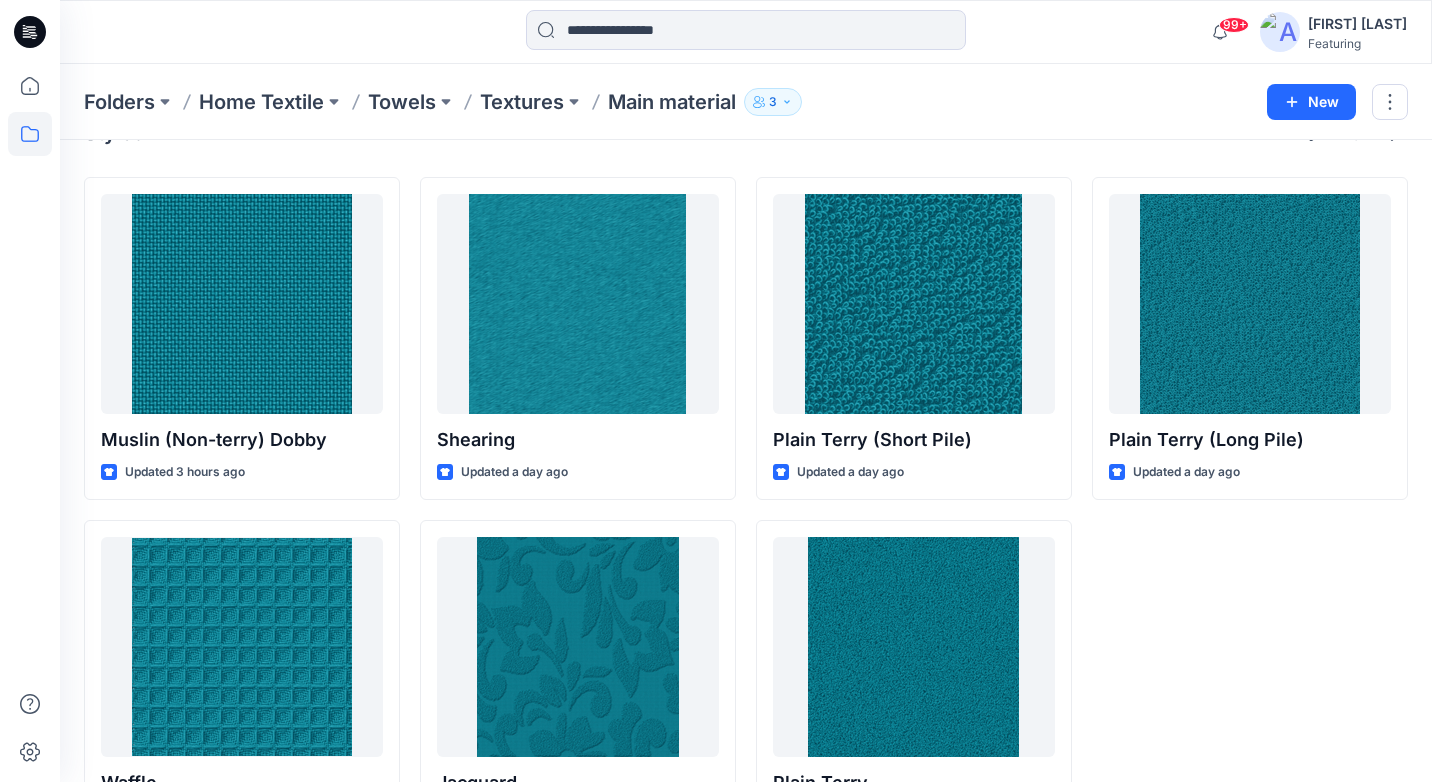scroll, scrollTop: 43, scrollLeft: 0, axis: vertical 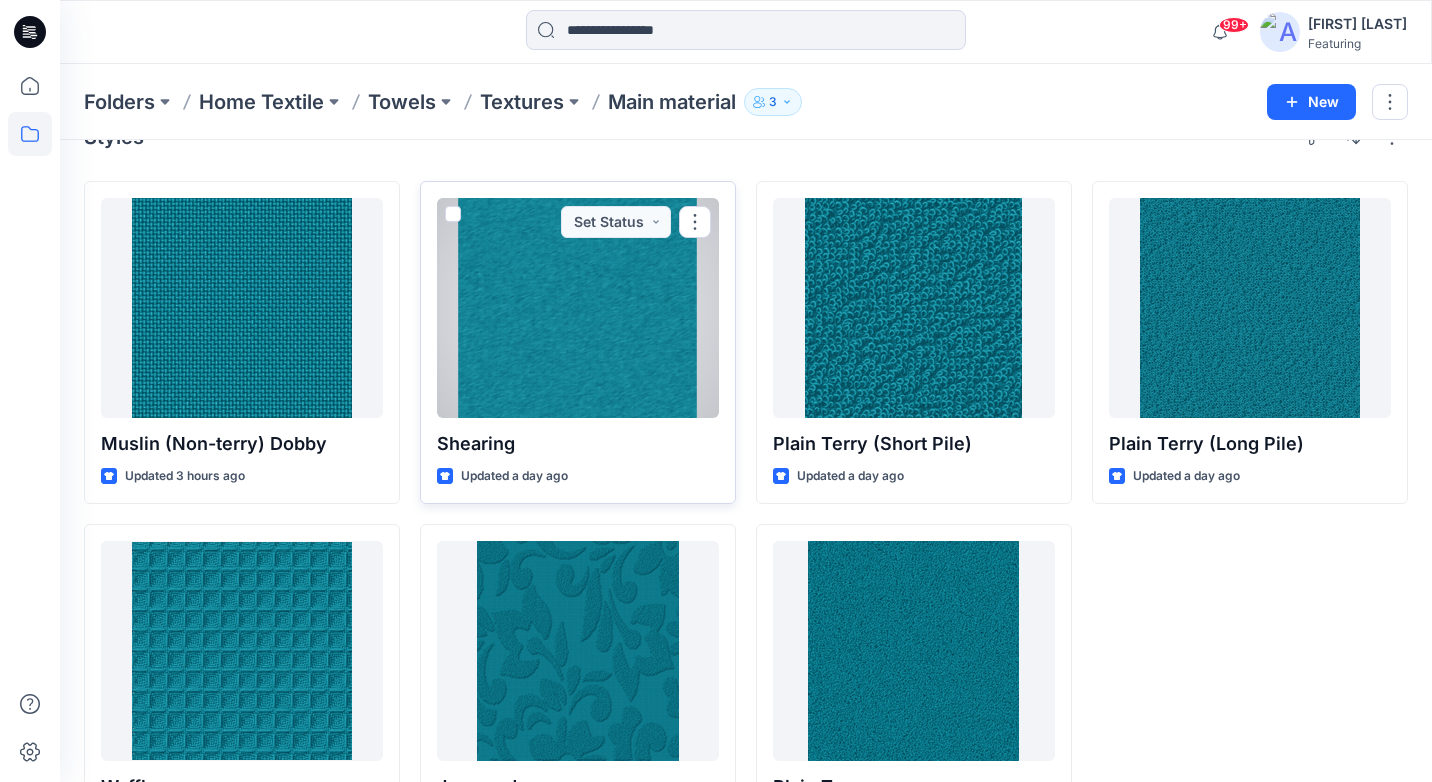 click at bounding box center (578, 308) 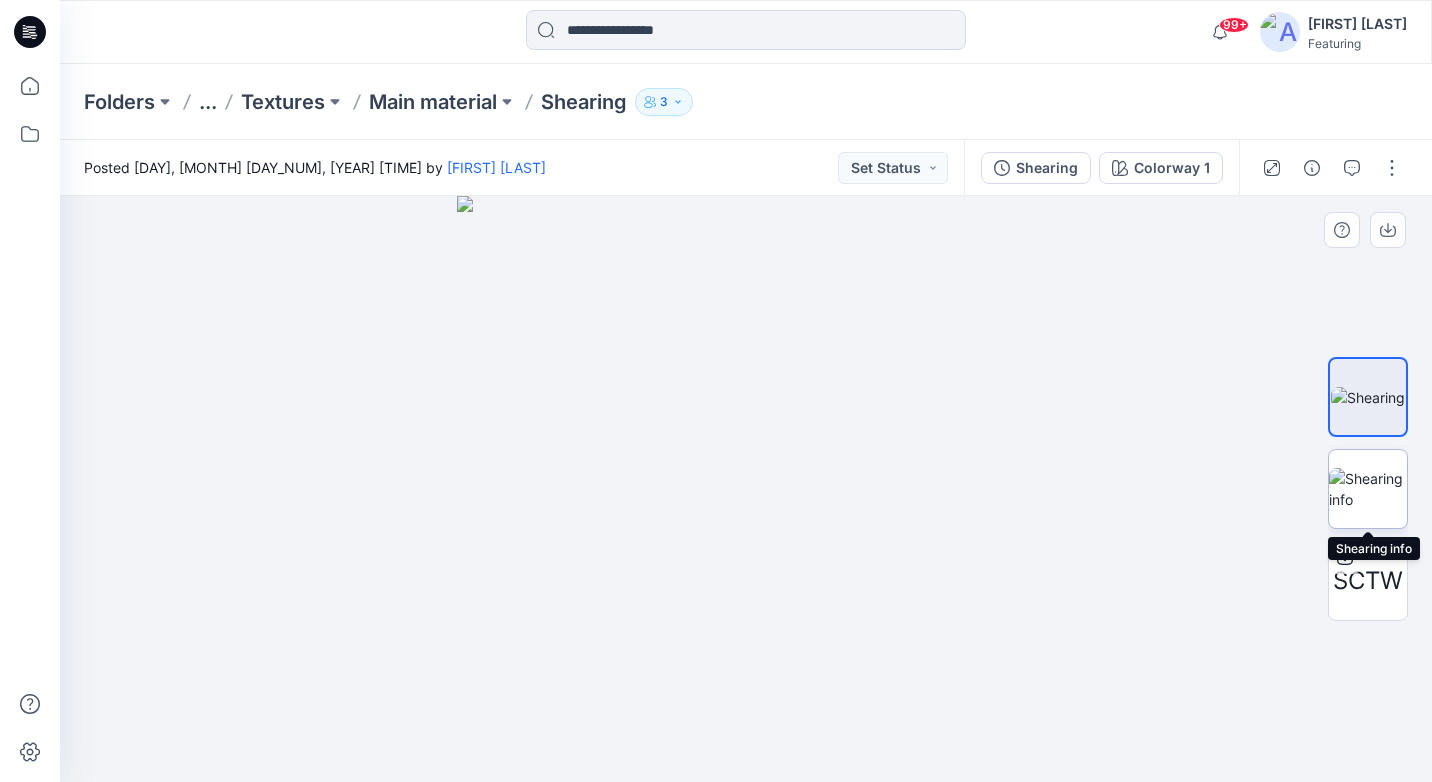 click at bounding box center (1368, 489) 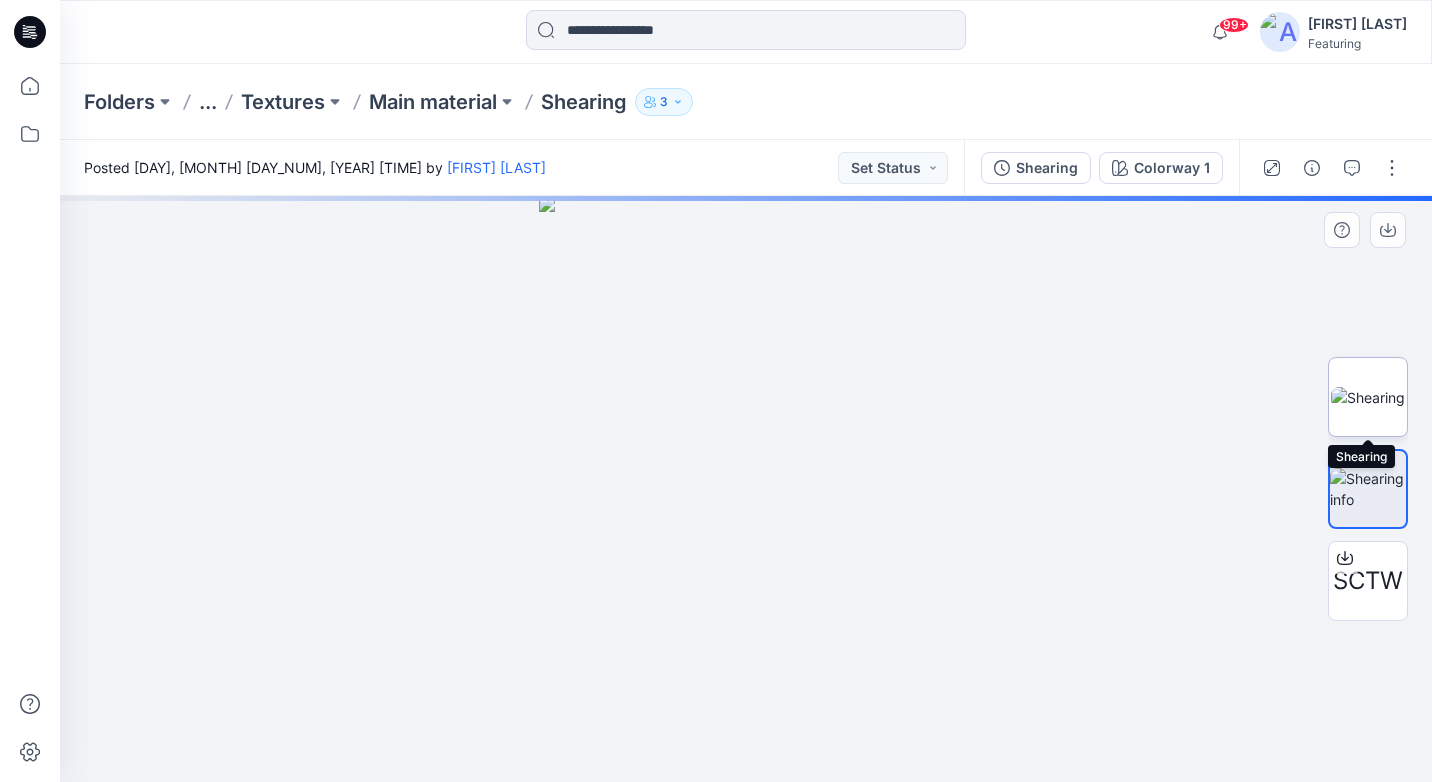 click at bounding box center (1368, 397) 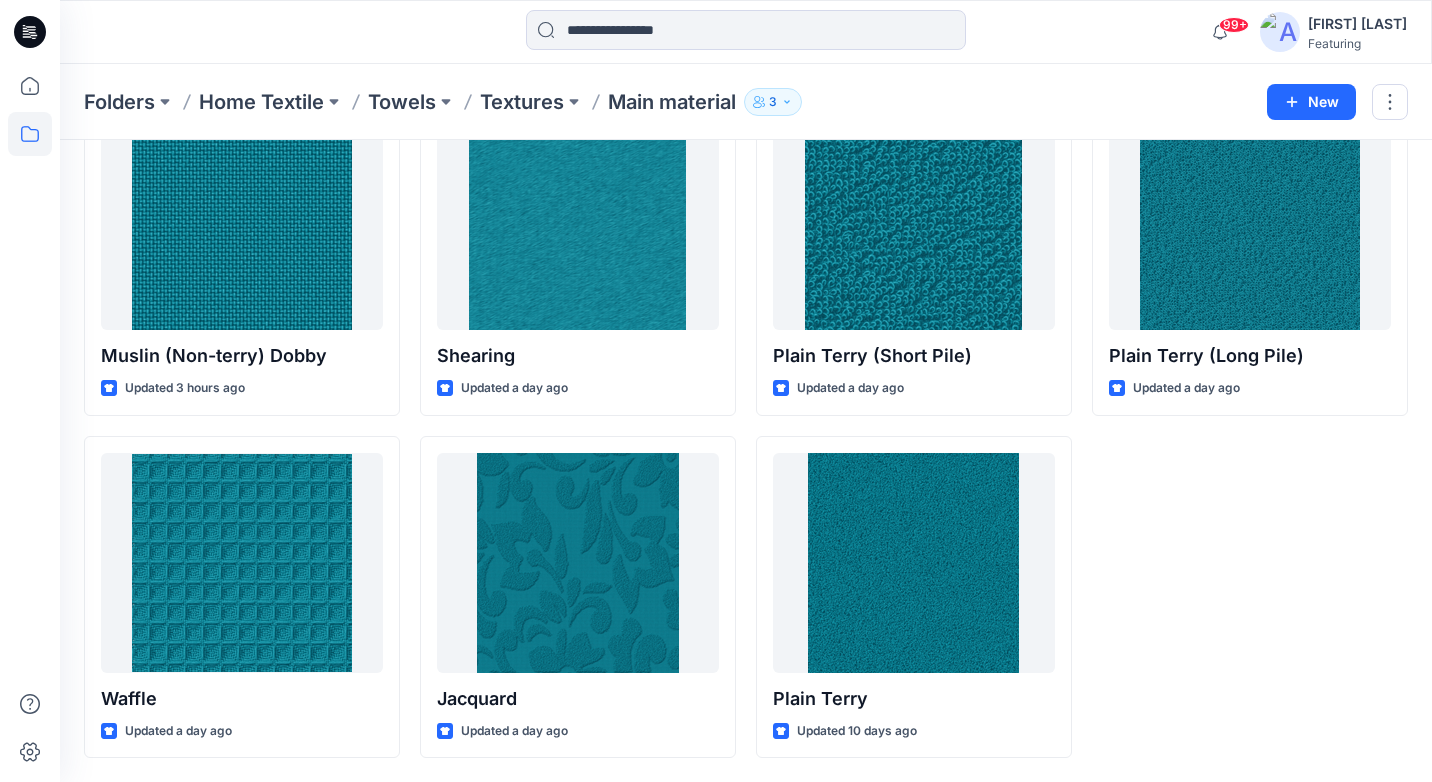 scroll, scrollTop: 97, scrollLeft: 0, axis: vertical 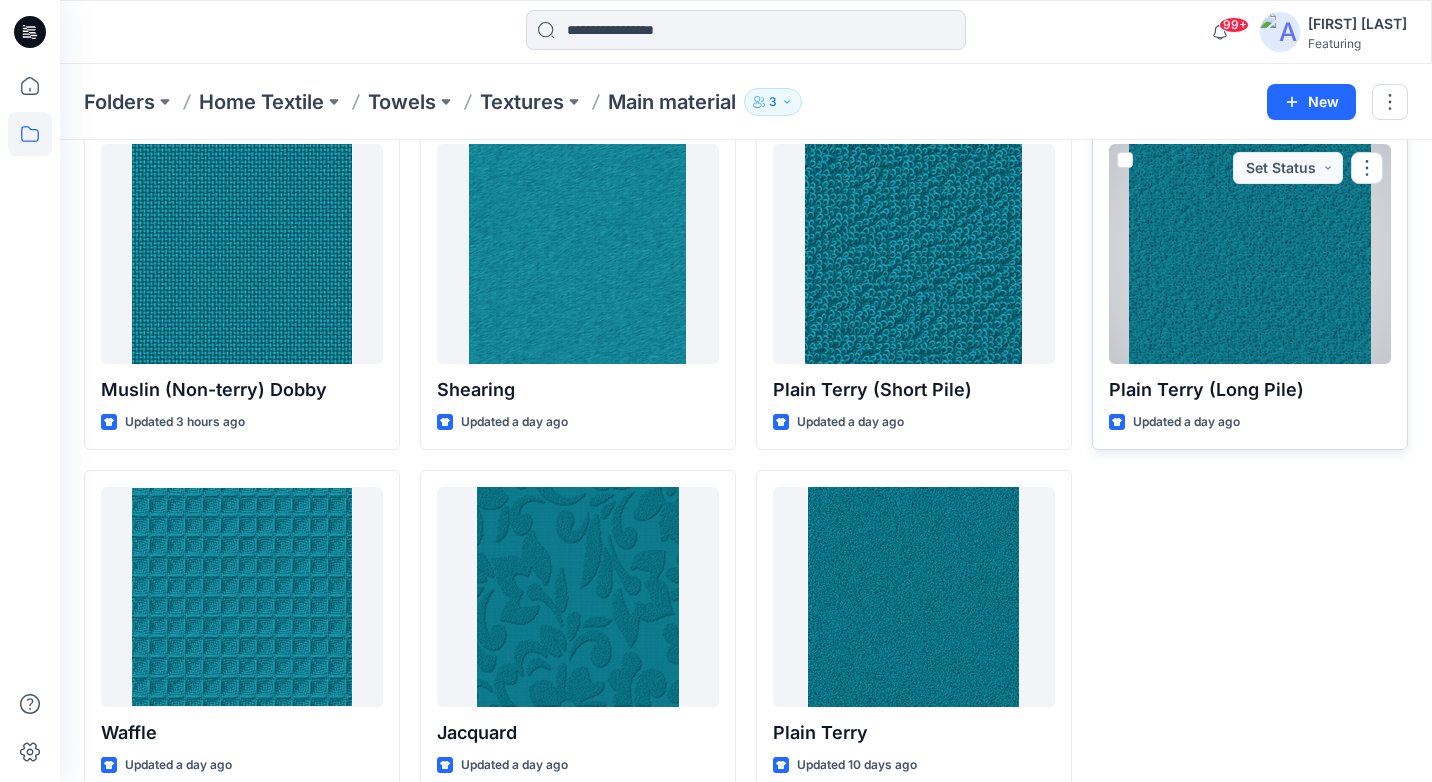 click at bounding box center [1250, 254] 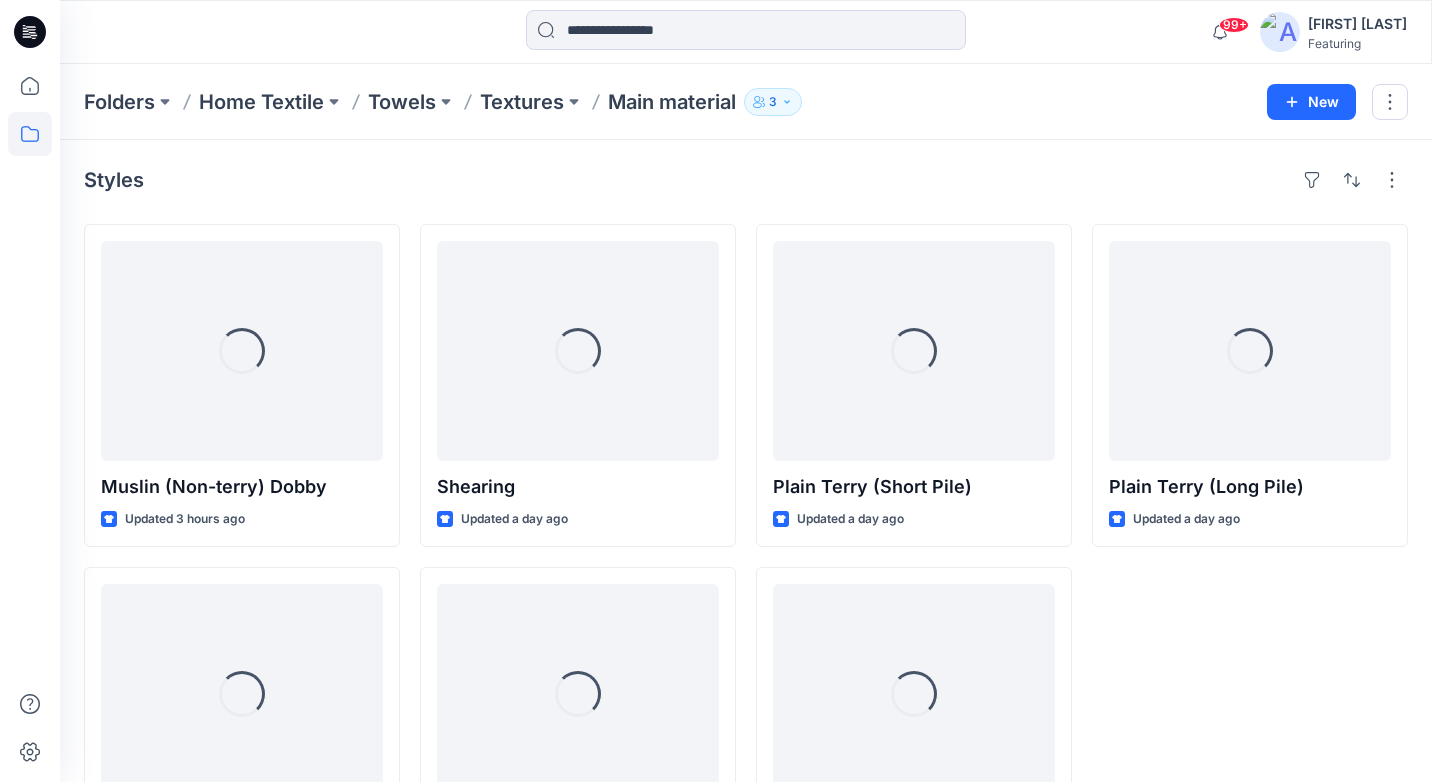 scroll, scrollTop: 97, scrollLeft: 0, axis: vertical 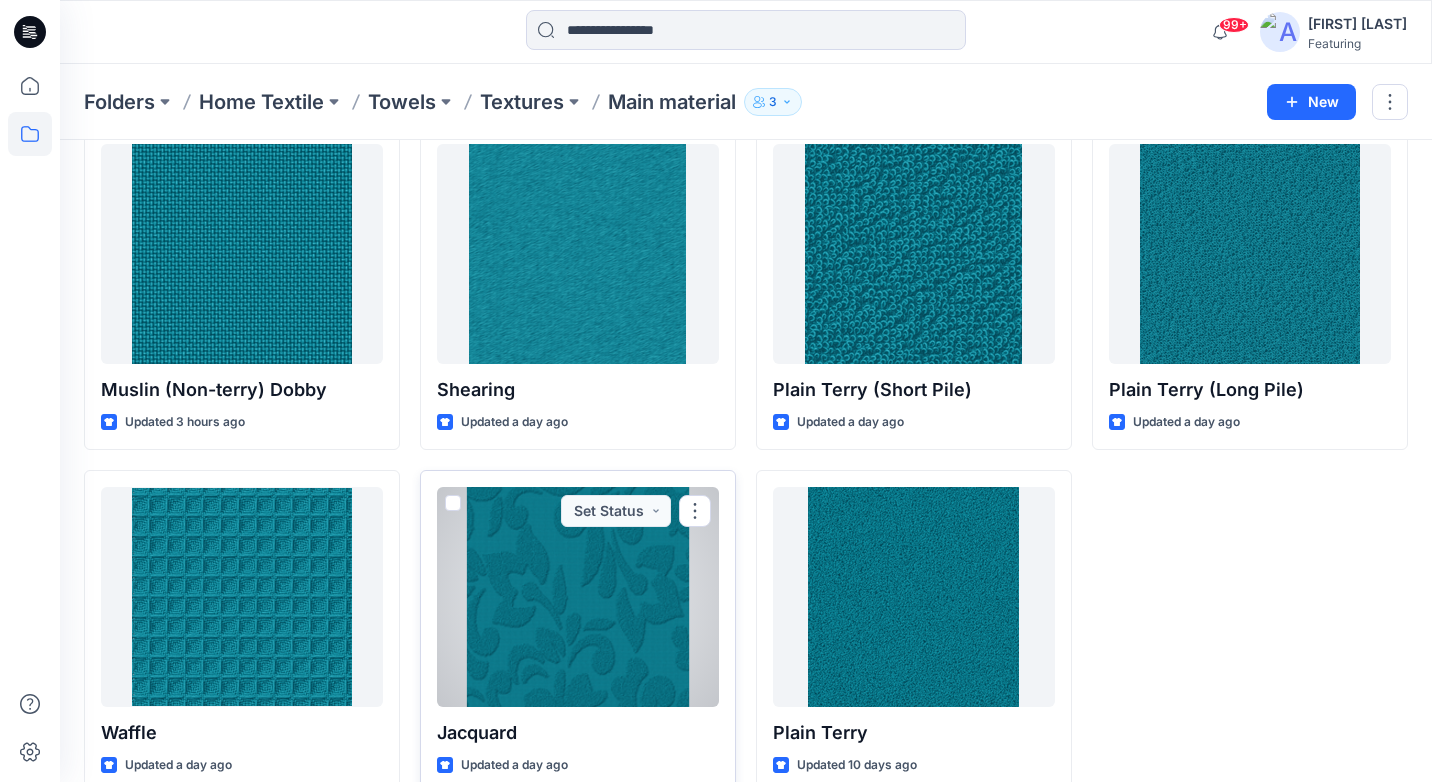 click at bounding box center [578, 597] 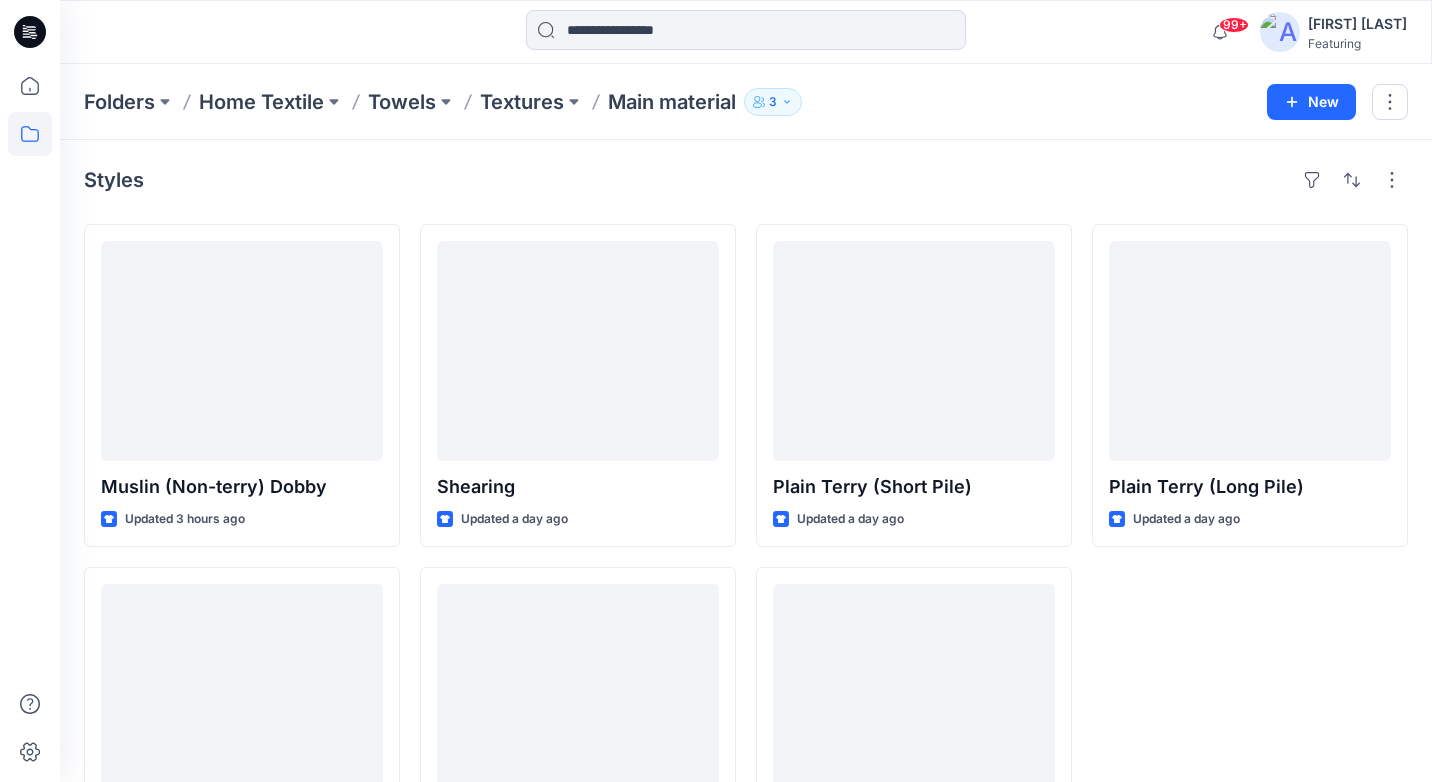 scroll, scrollTop: 97, scrollLeft: 0, axis: vertical 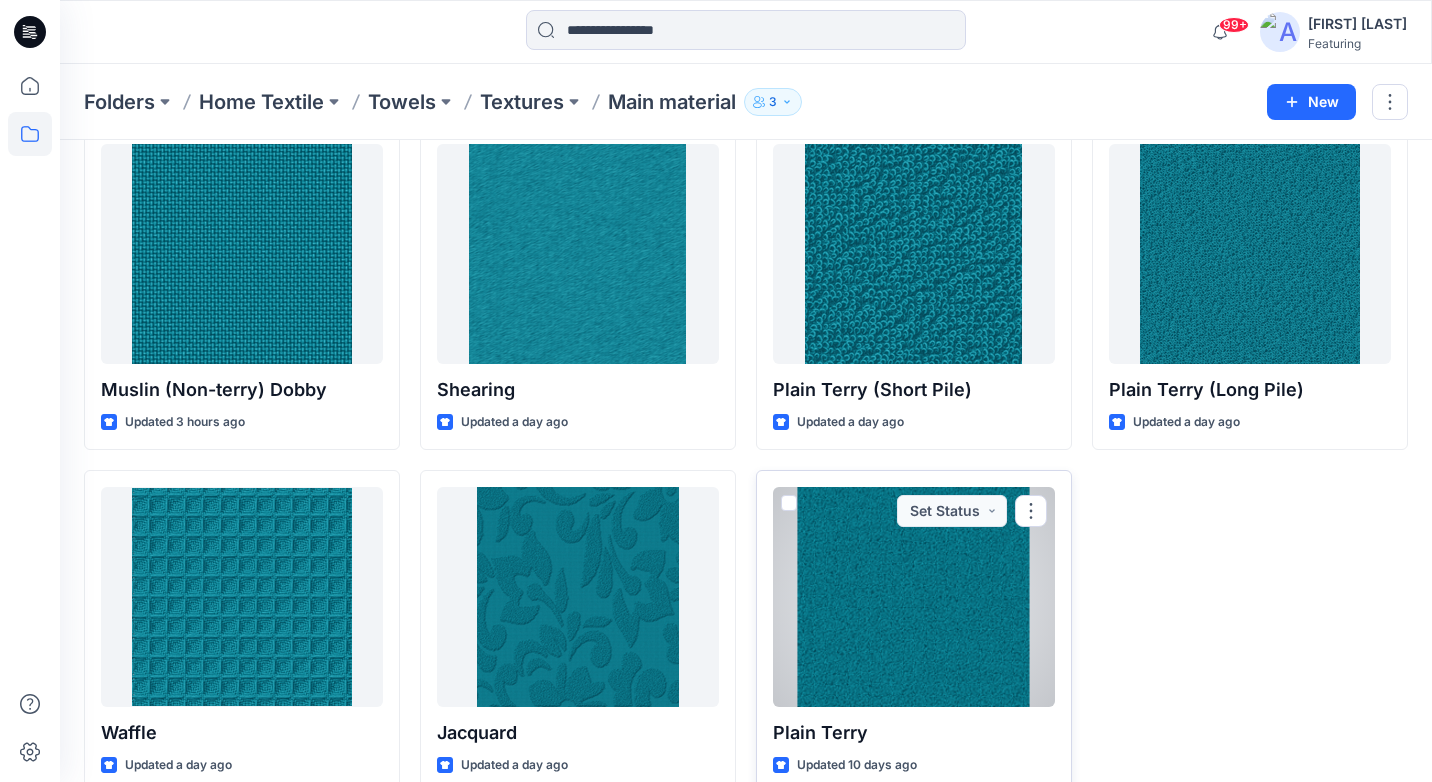click at bounding box center [914, 597] 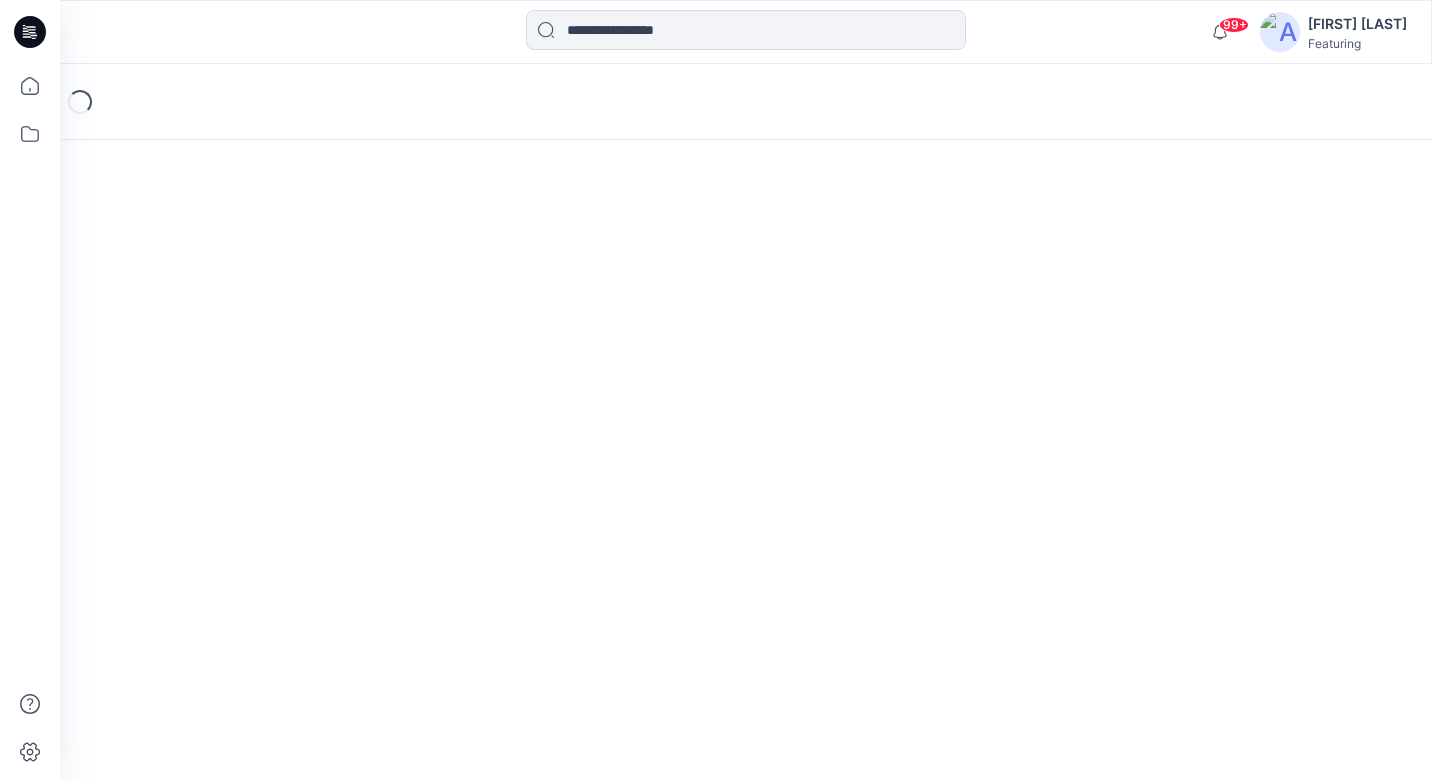 scroll, scrollTop: 0, scrollLeft: 0, axis: both 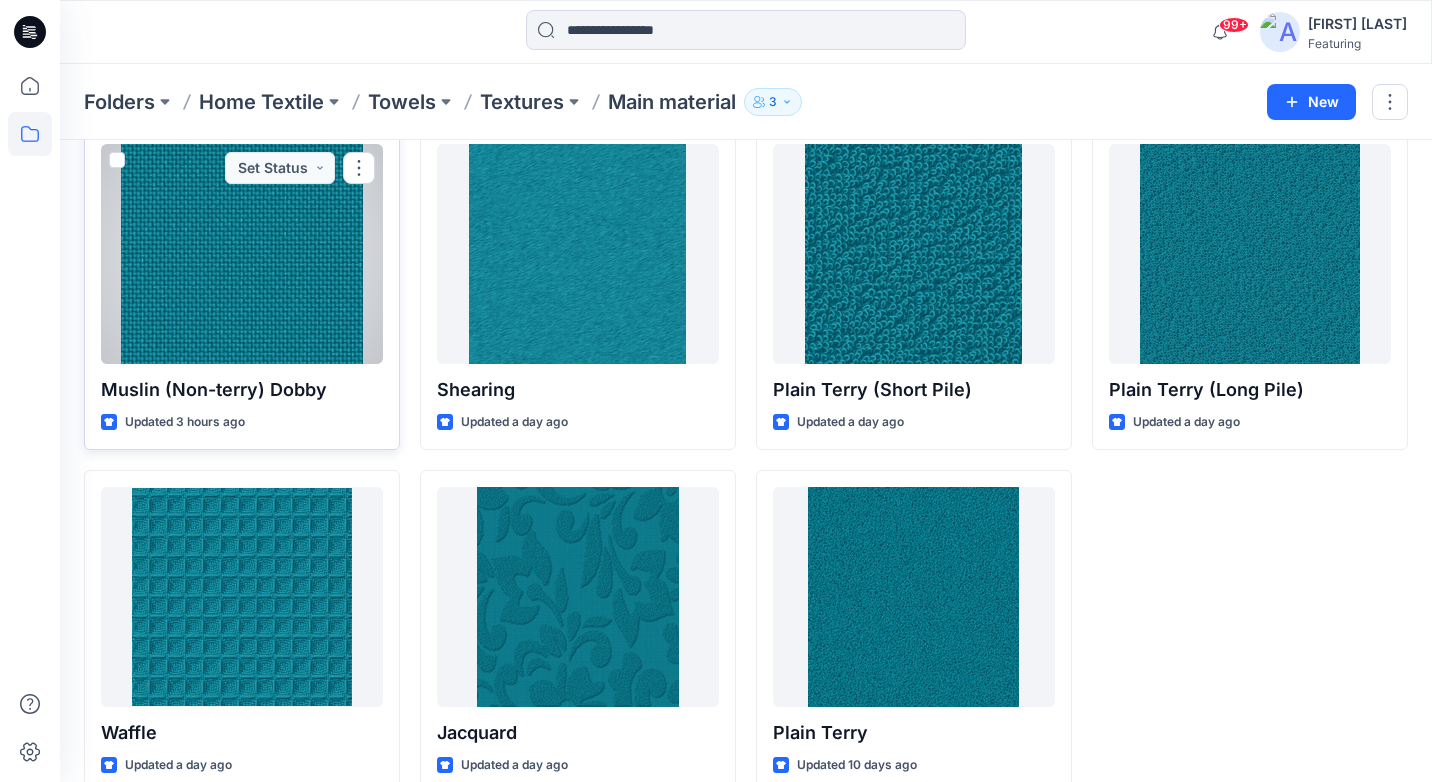 click at bounding box center [242, 254] 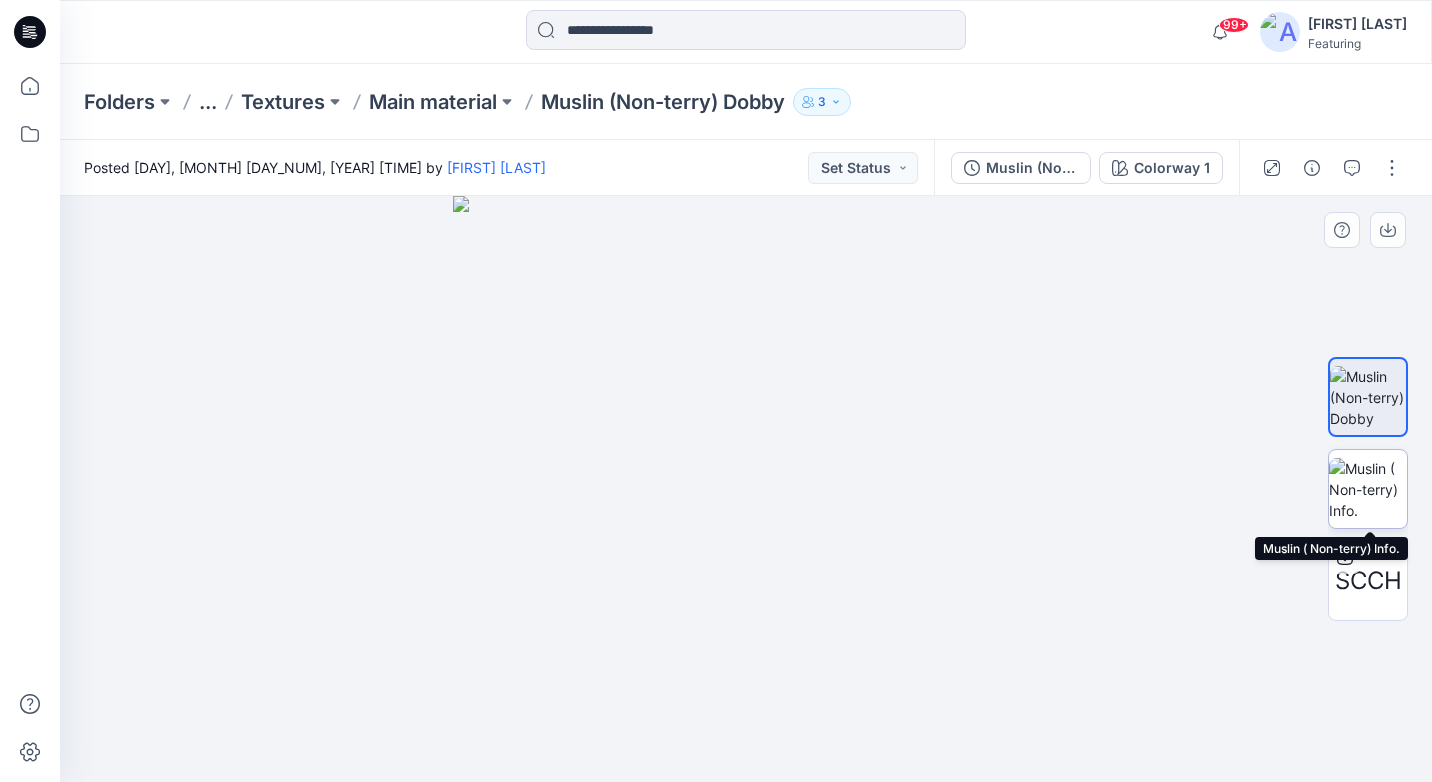 click at bounding box center (1368, 489) 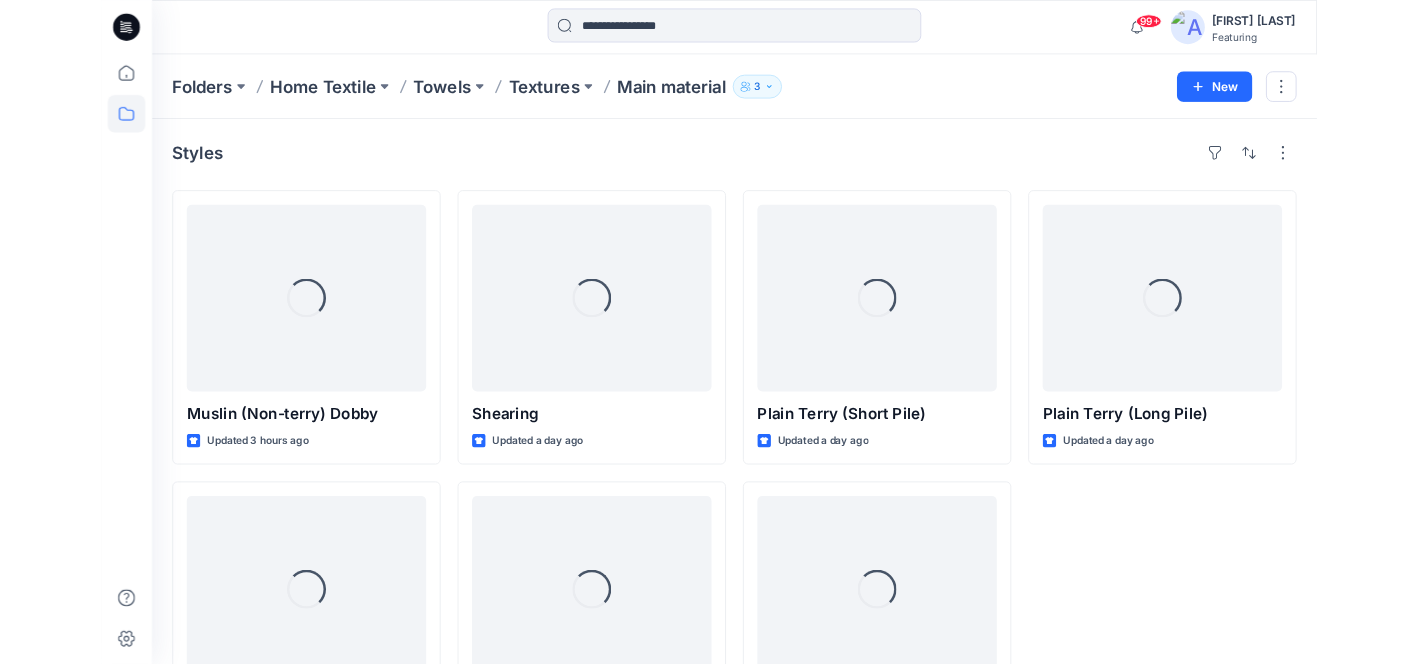 scroll, scrollTop: 97, scrollLeft: 0, axis: vertical 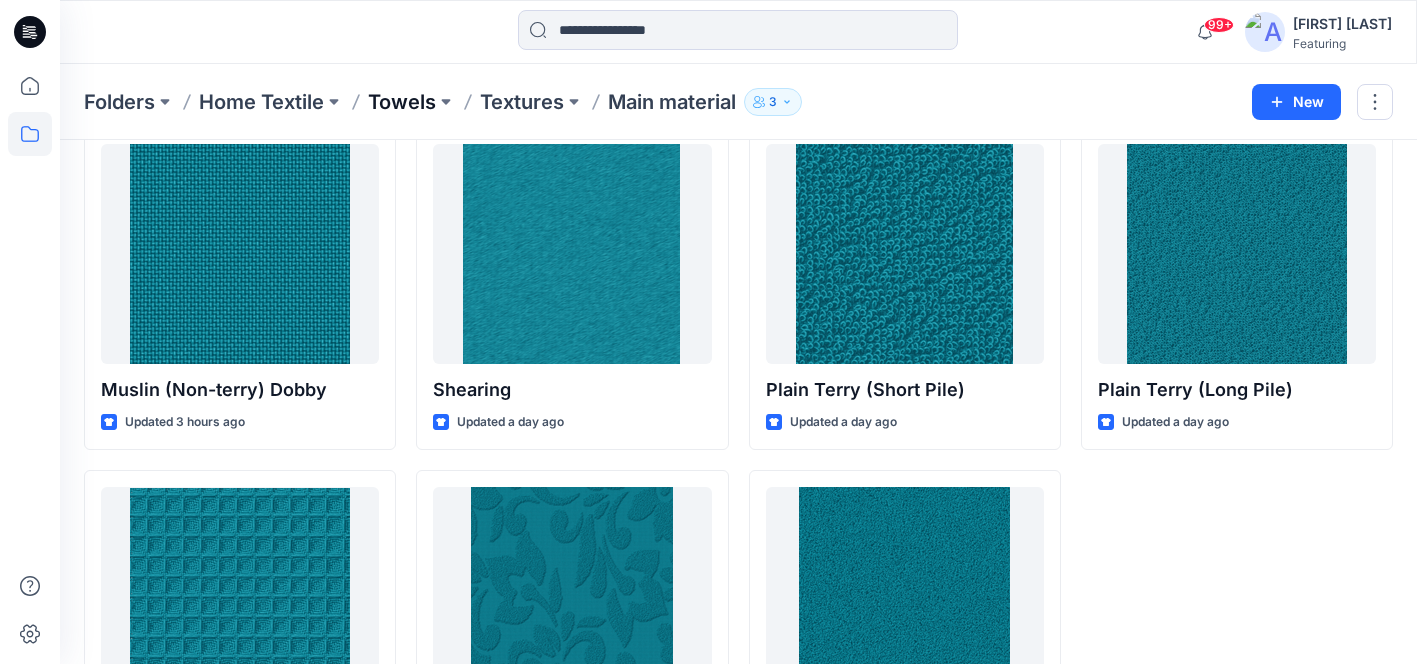 click on "Towels" at bounding box center (402, 102) 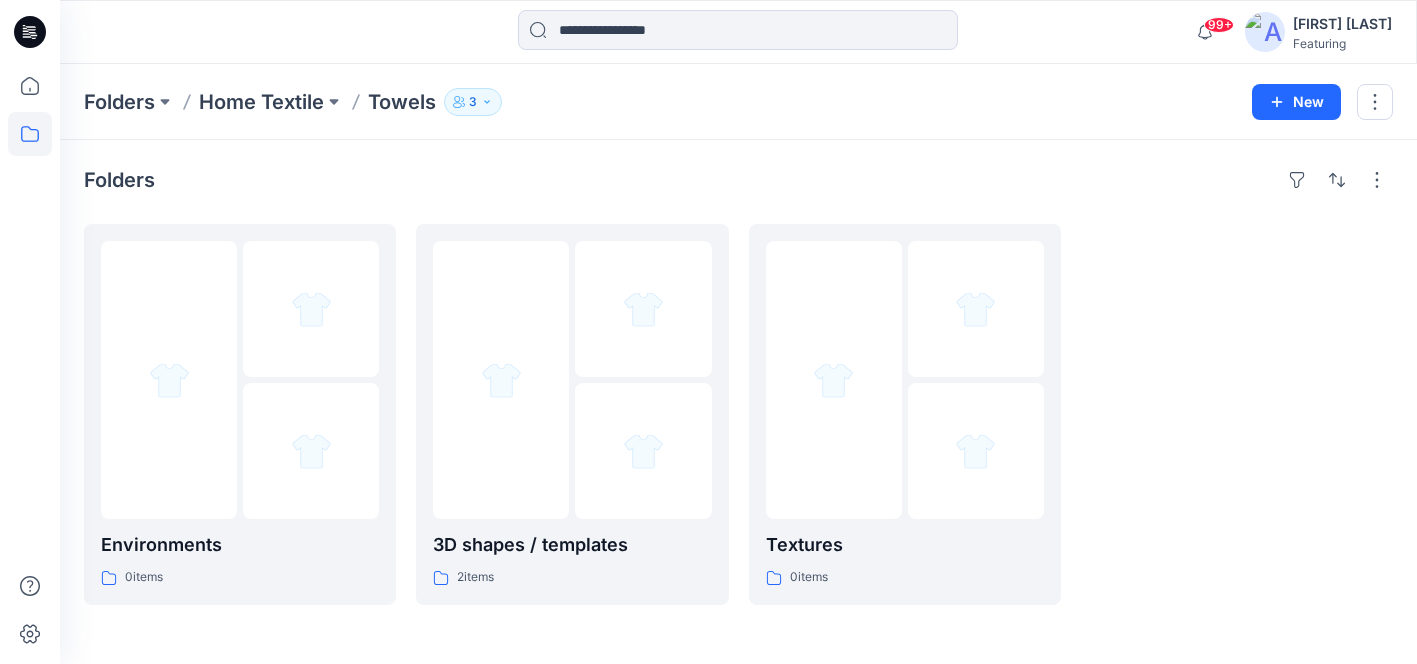 scroll, scrollTop: 0, scrollLeft: 0, axis: both 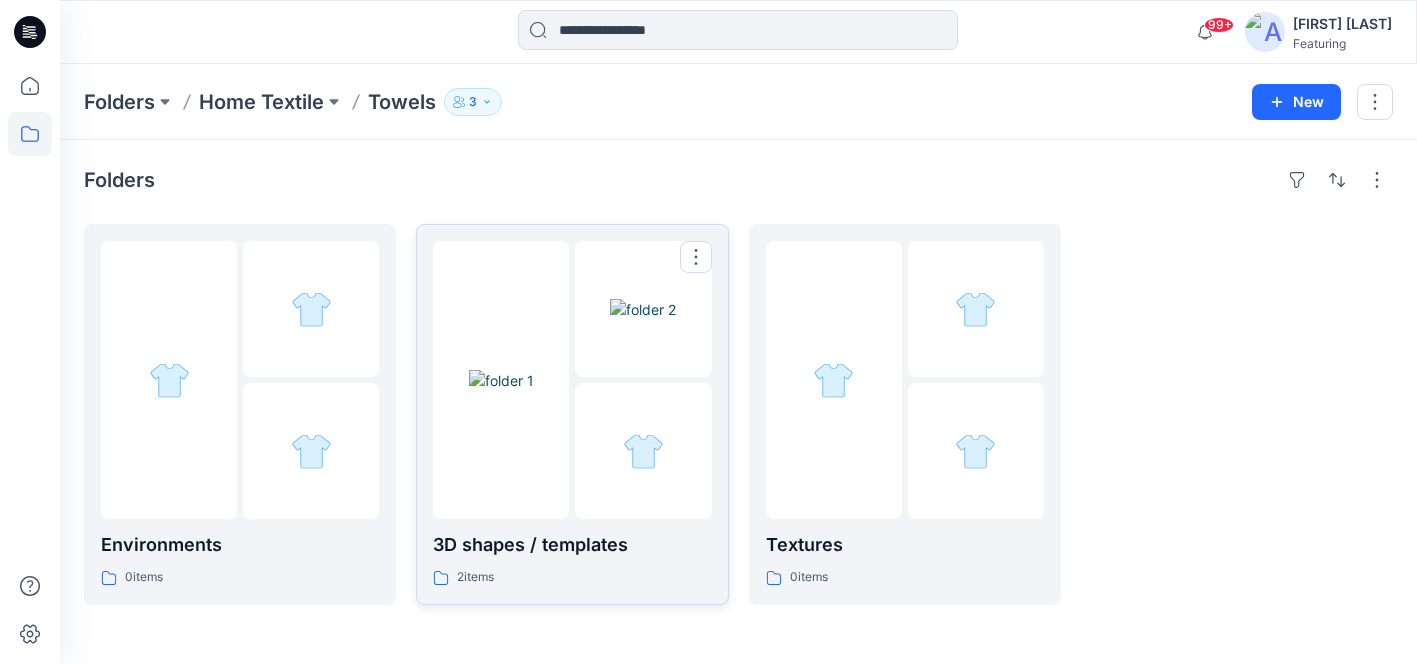click on "3D shapes / templates" at bounding box center [572, 545] 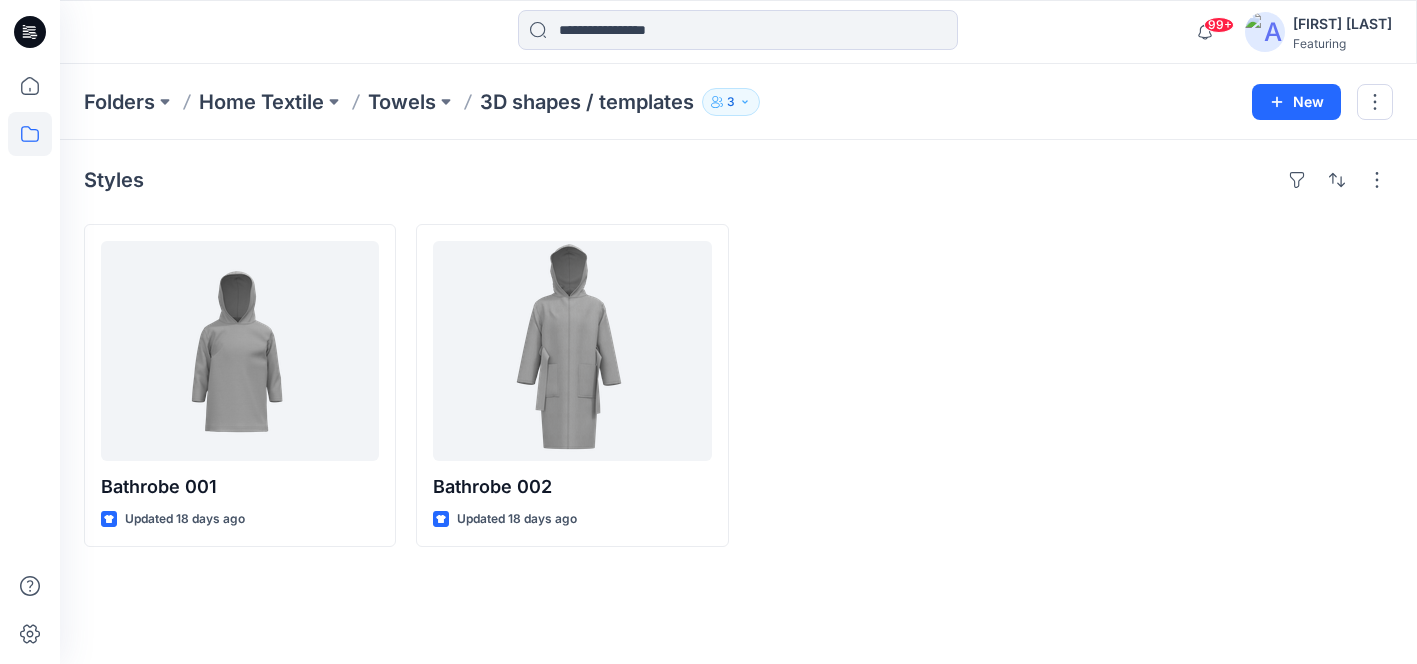 click on "3D shapes / templates" at bounding box center (587, 102) 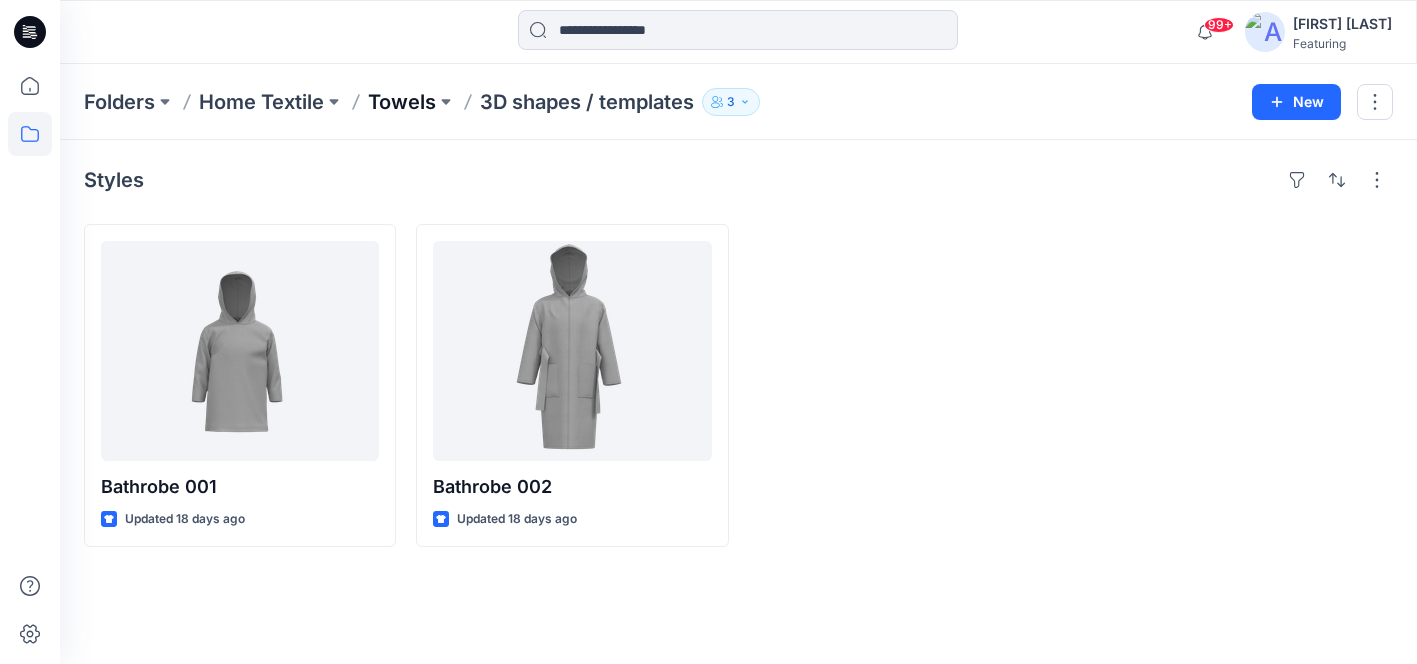 click on "Towels" at bounding box center (402, 102) 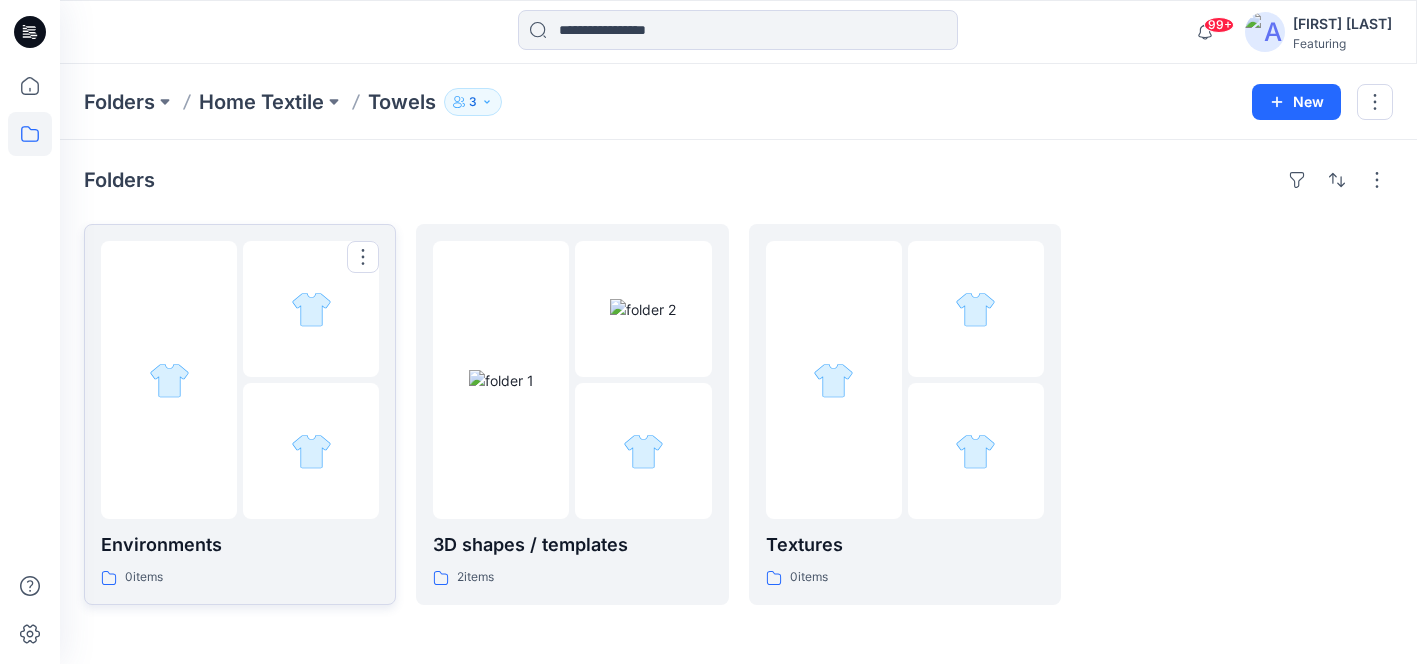 click at bounding box center [240, 380] 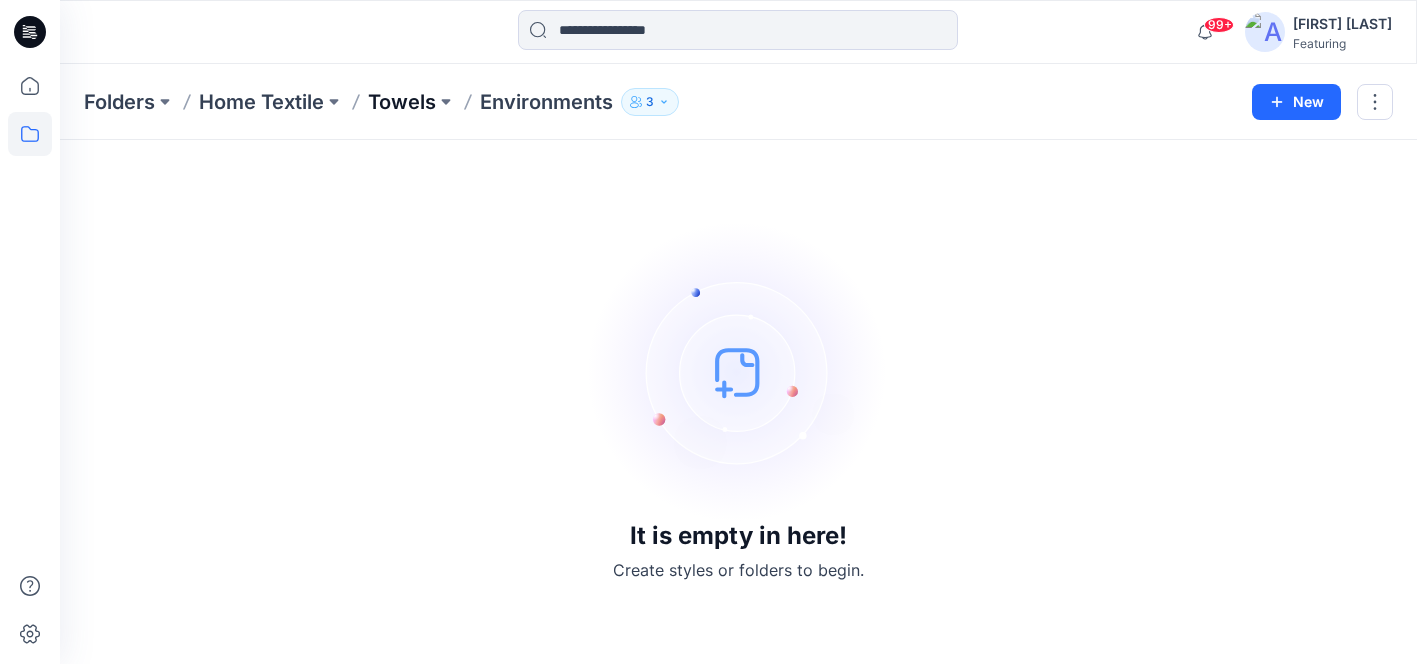 click on "Towels" at bounding box center (402, 102) 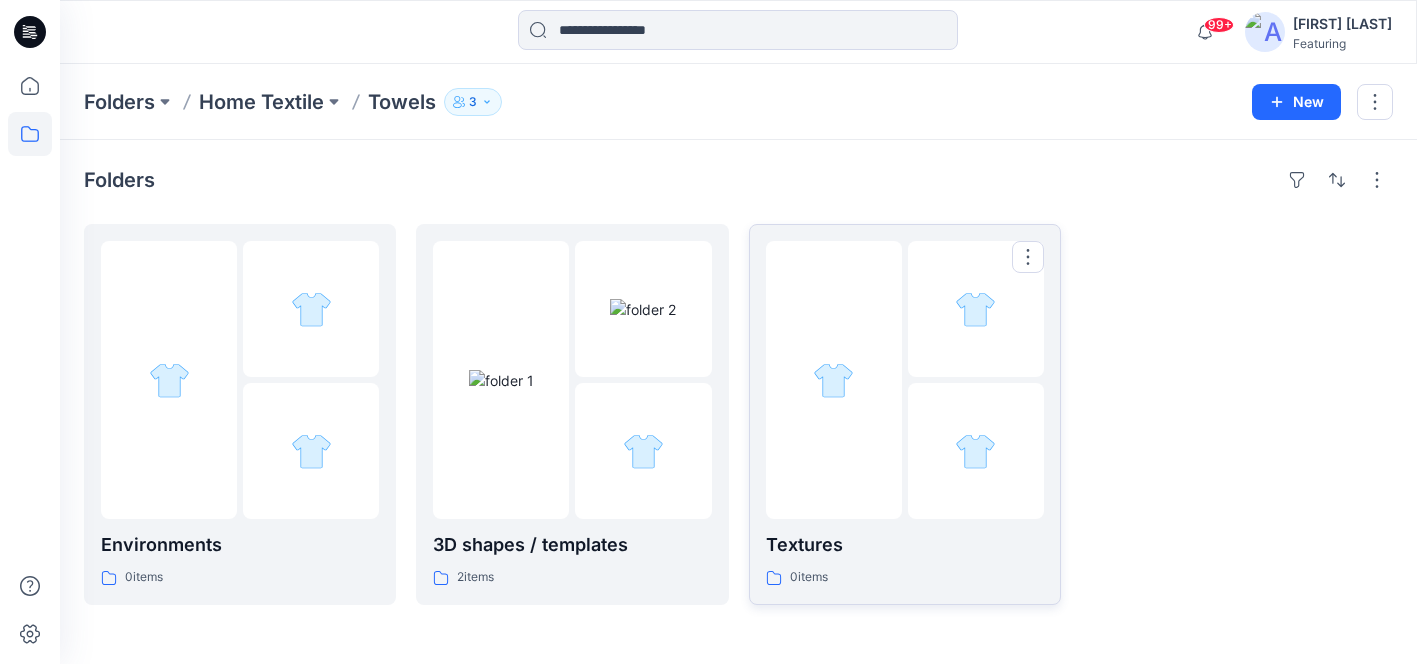 click on "Textures" at bounding box center (905, 545) 